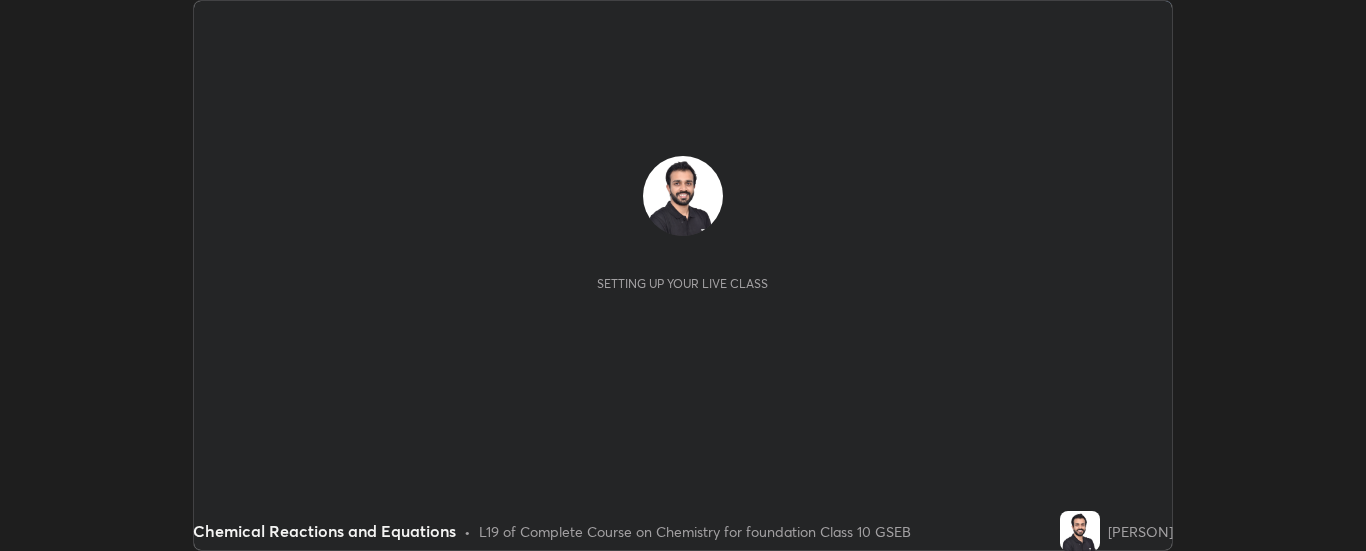 scroll, scrollTop: 0, scrollLeft: 0, axis: both 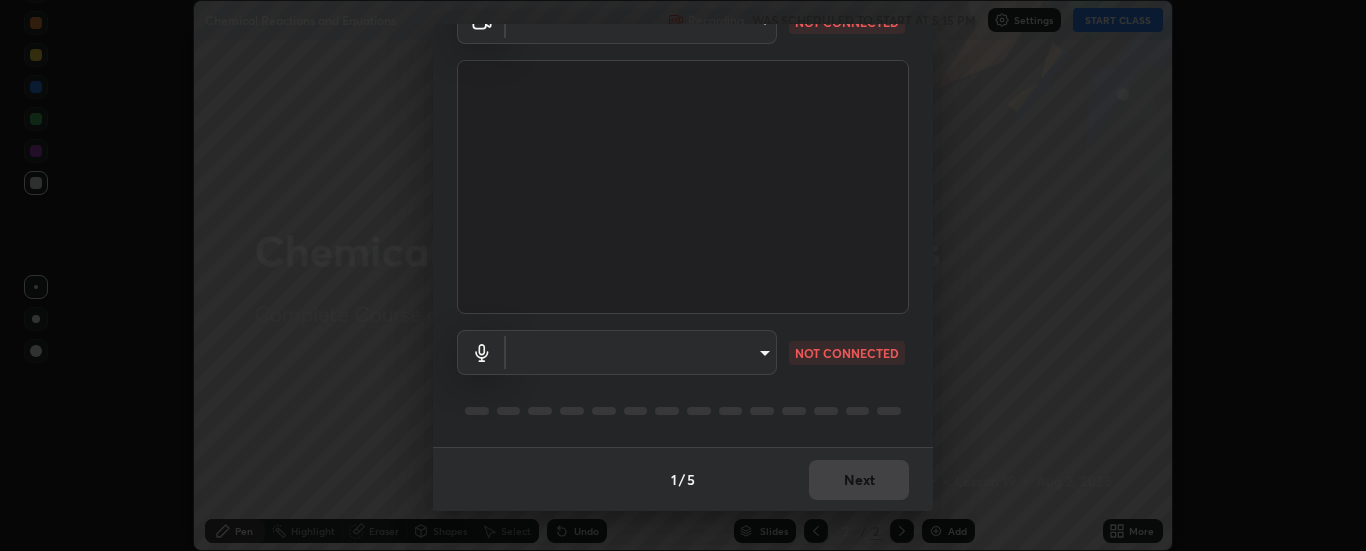 type on "6d3829c99f98afdfe7c29186be8927c2ef9ac3e8f7233b1026567672352cba5b" 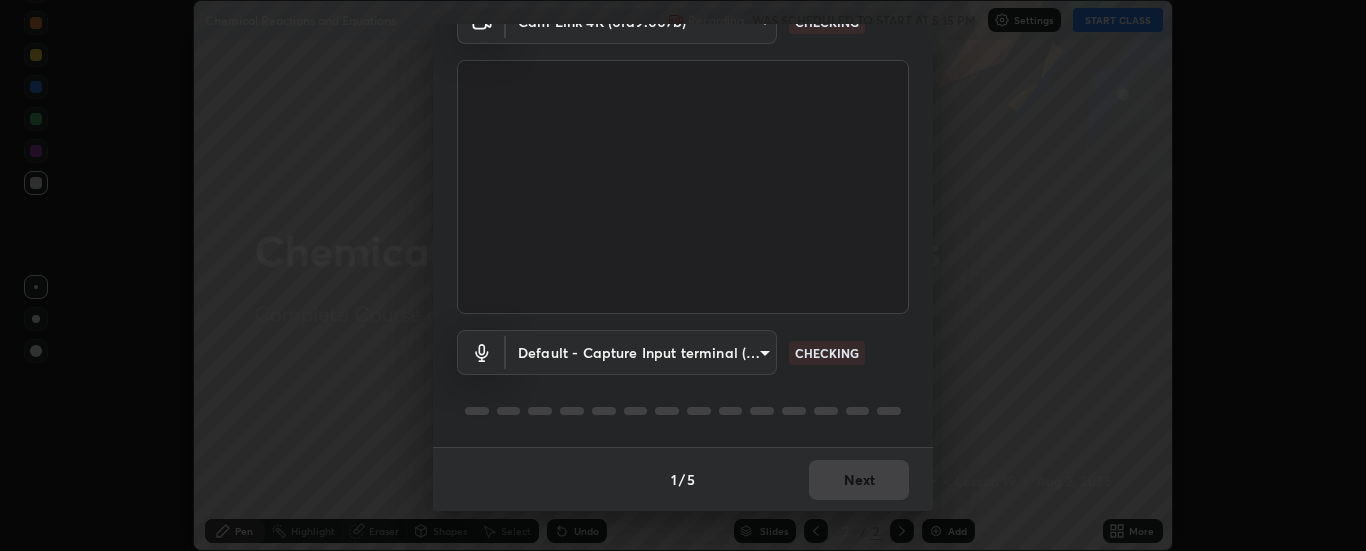 click on "Erase all Chemical Reactions and Equations Recording WAS SCHEDULED TO START AT  5:15 PM Settings START CLASS Setting up your live class Chemical Reactions and Equations • L19 of Complete Course on Chemistry for foundation Class 10 GSEB [PERSON] Pen Highlight Eraser Shapes Select Undo Slides 2 / 2 Add More No doubts shared Encourage your learners to ask a doubt for better clarity Report an issue Reason for reporting Buffering Chat not working Audio - Video sync issue Educator video quality low ​ Attach an image Report Media settings Cam Link 4K (0fd9:007b) [HASH] CHECKING Default - Capture Input terminal (Digital Array MIC) default CHECKING 1 / 5 Next" at bounding box center (683, 275) 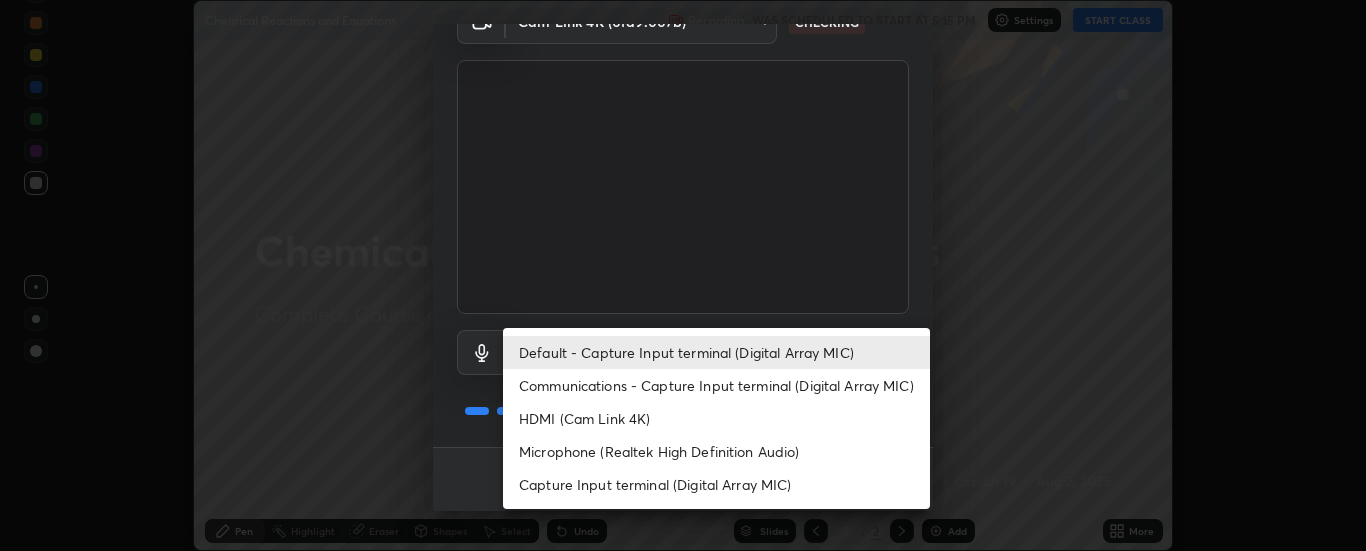 click on "Communications - Capture Input terminal (Digital Array MIC)" at bounding box center [716, 385] 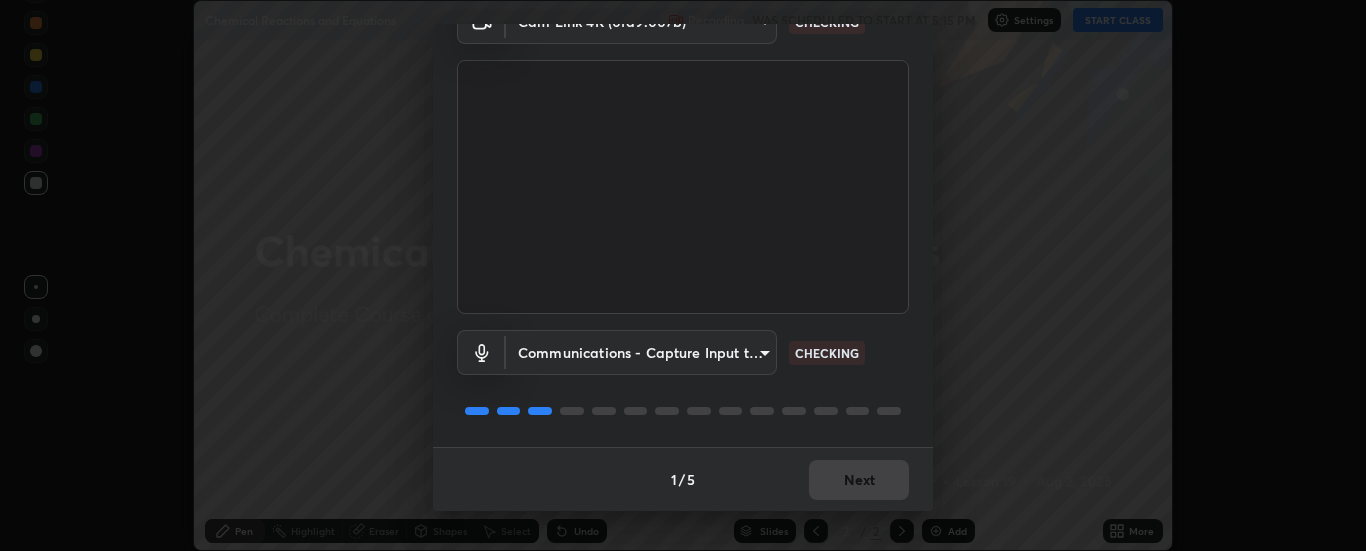 click on "1 / 5 Next" at bounding box center (683, 479) 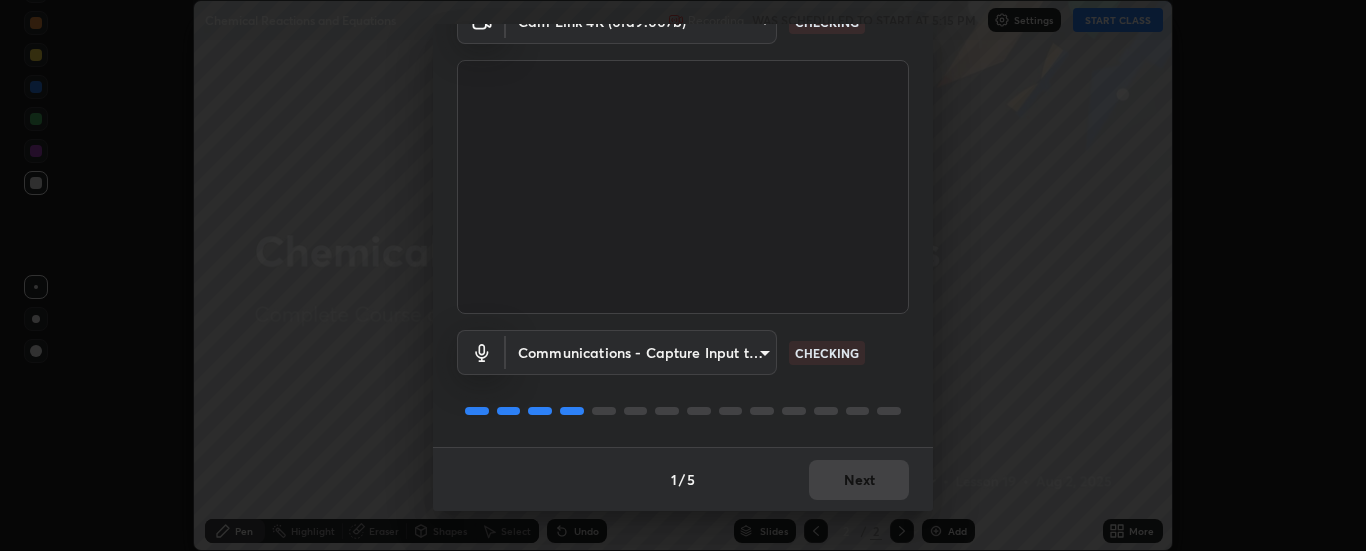 click on "1 / 5 Next" at bounding box center [683, 479] 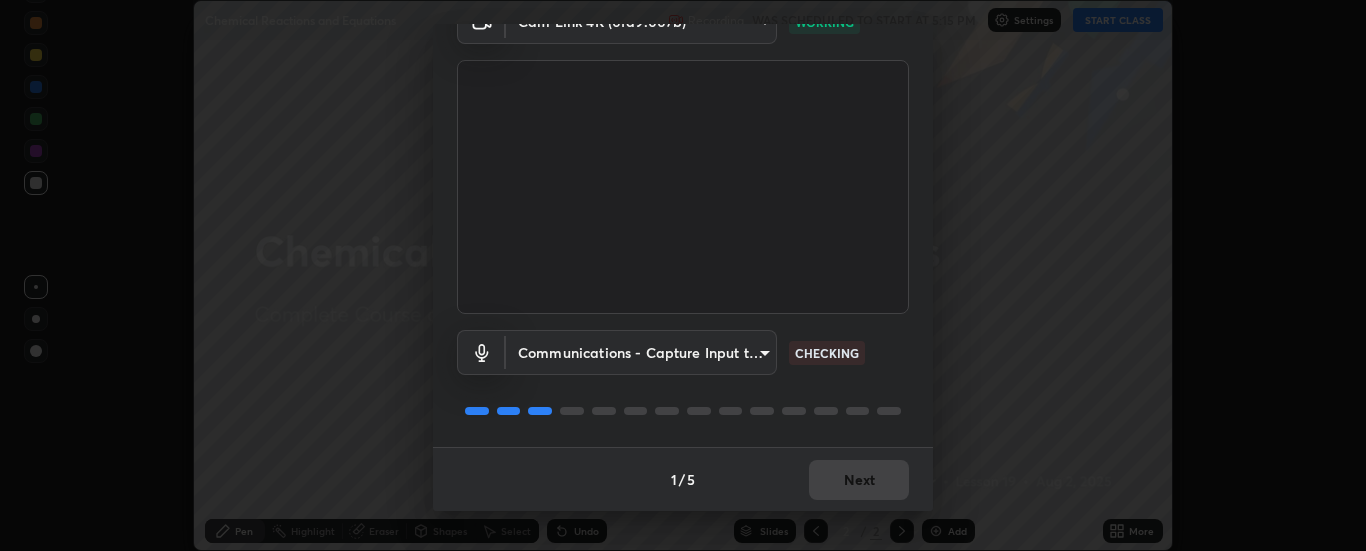 click on "1 / 5 Next" at bounding box center (683, 479) 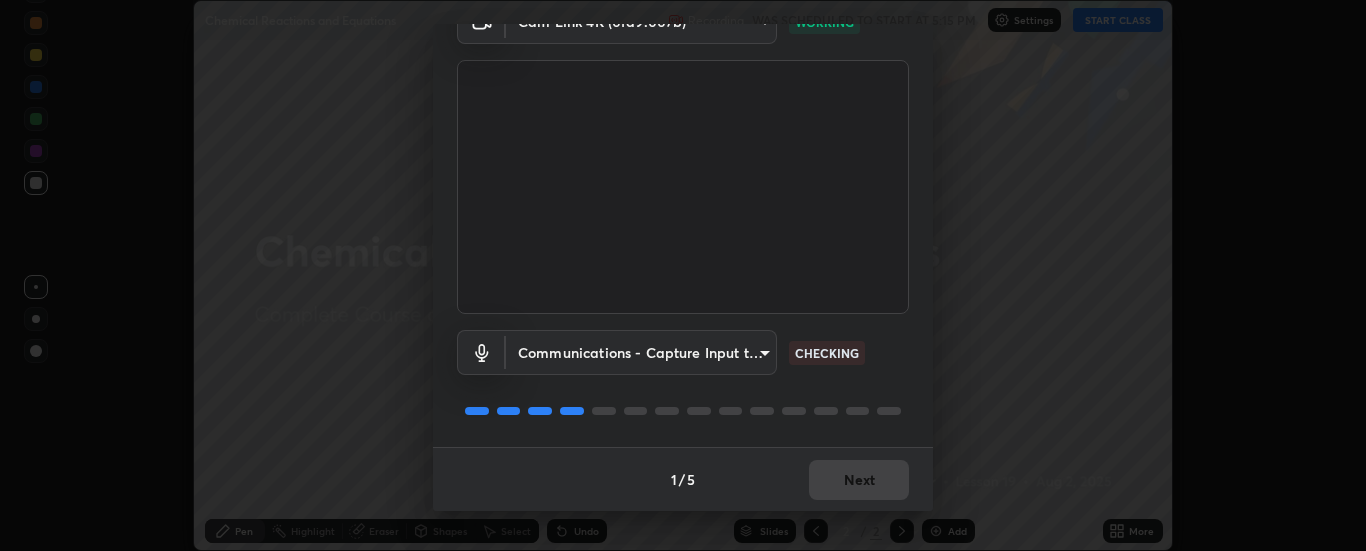 click on "1 / 5 Next" at bounding box center [683, 479] 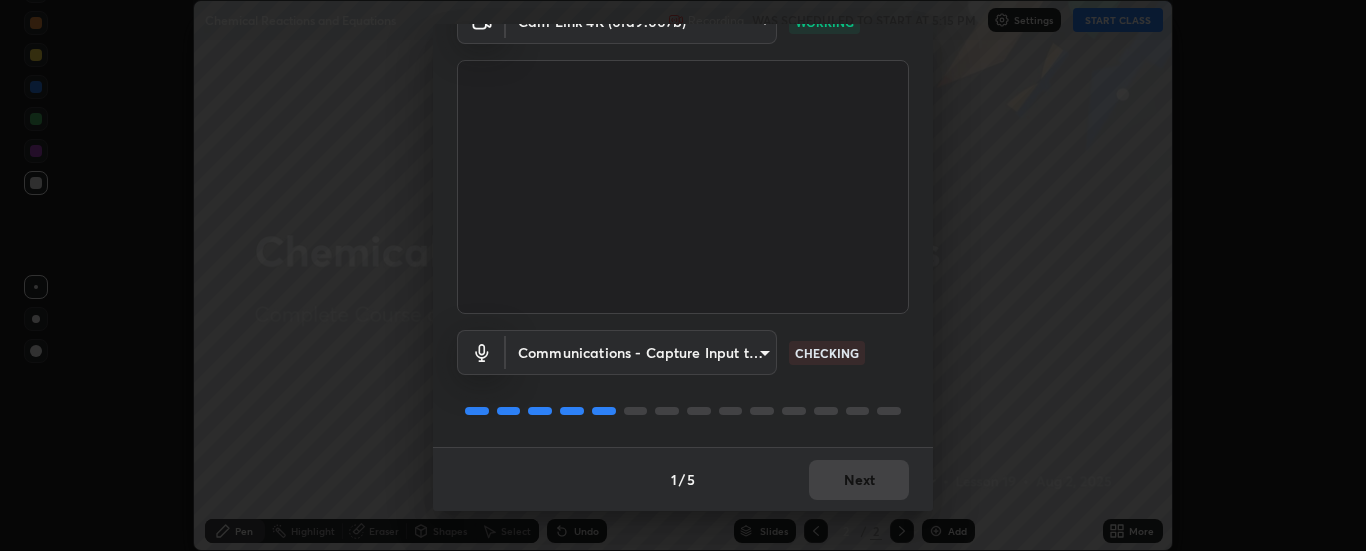 click on "1 / 5 Next" at bounding box center (683, 479) 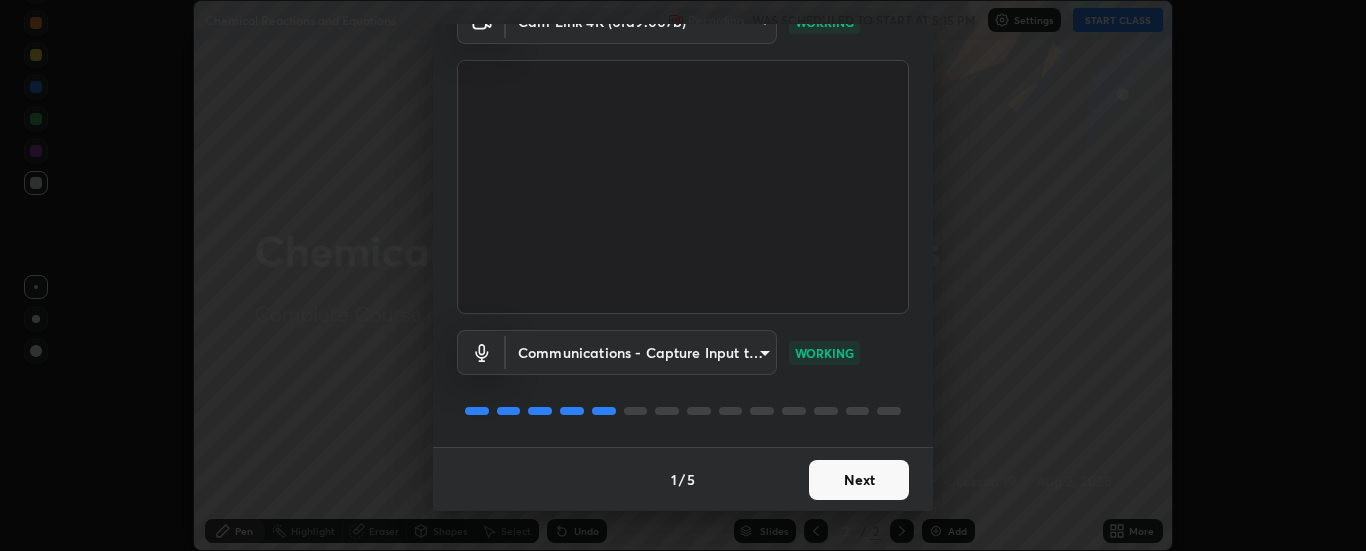 click on "Next" at bounding box center (859, 480) 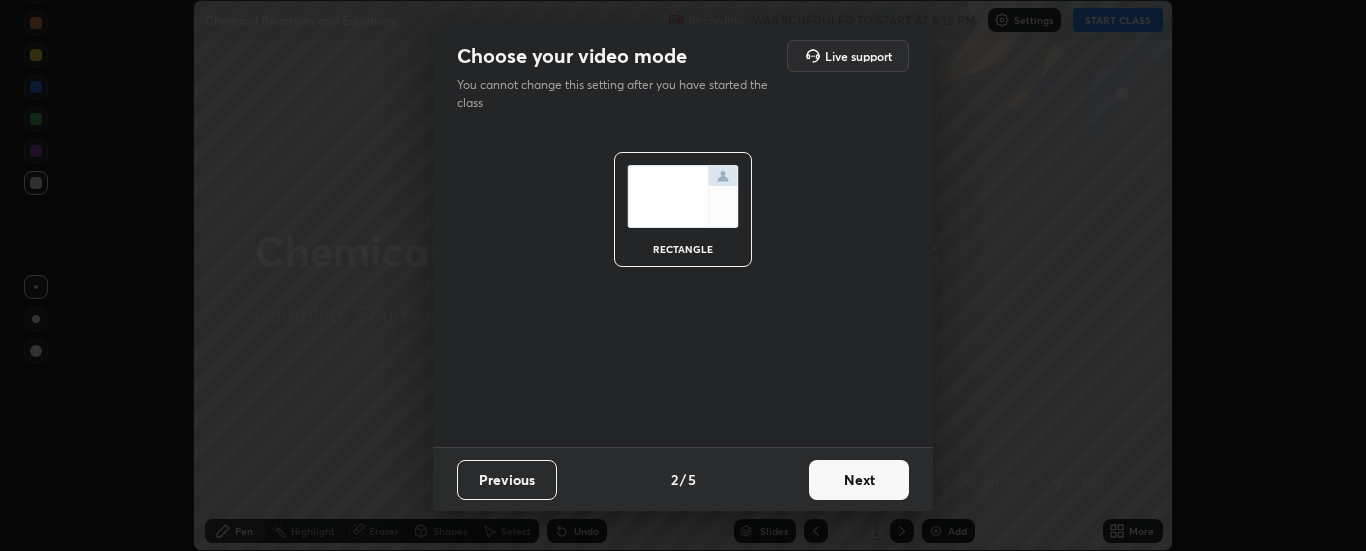 click on "Next" at bounding box center [859, 480] 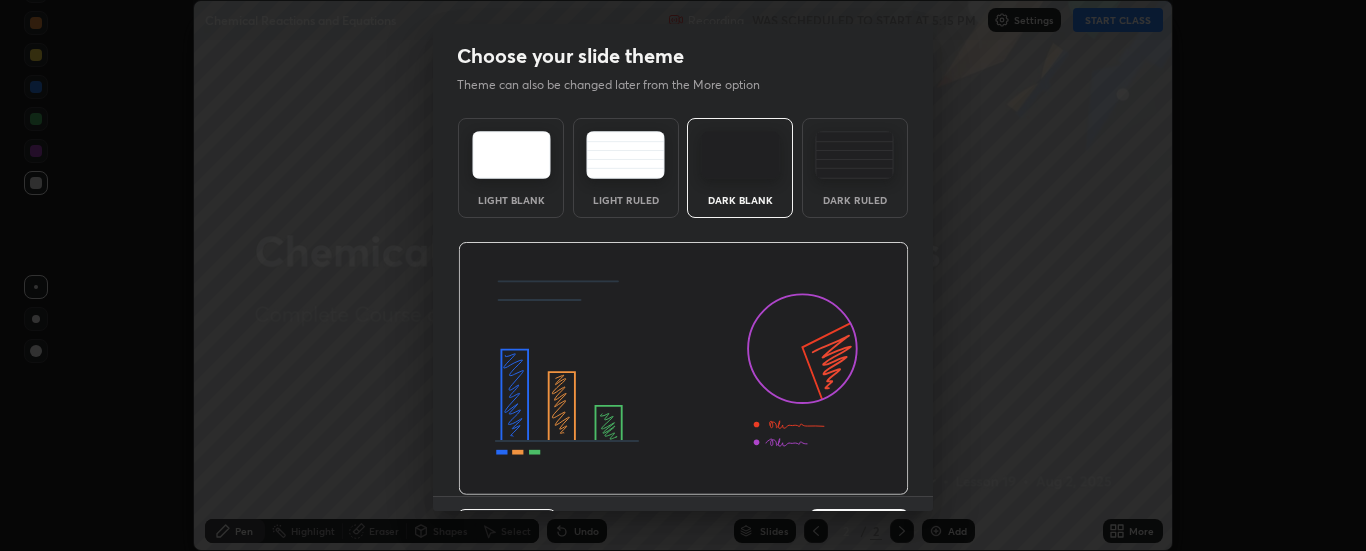 click at bounding box center (683, 369) 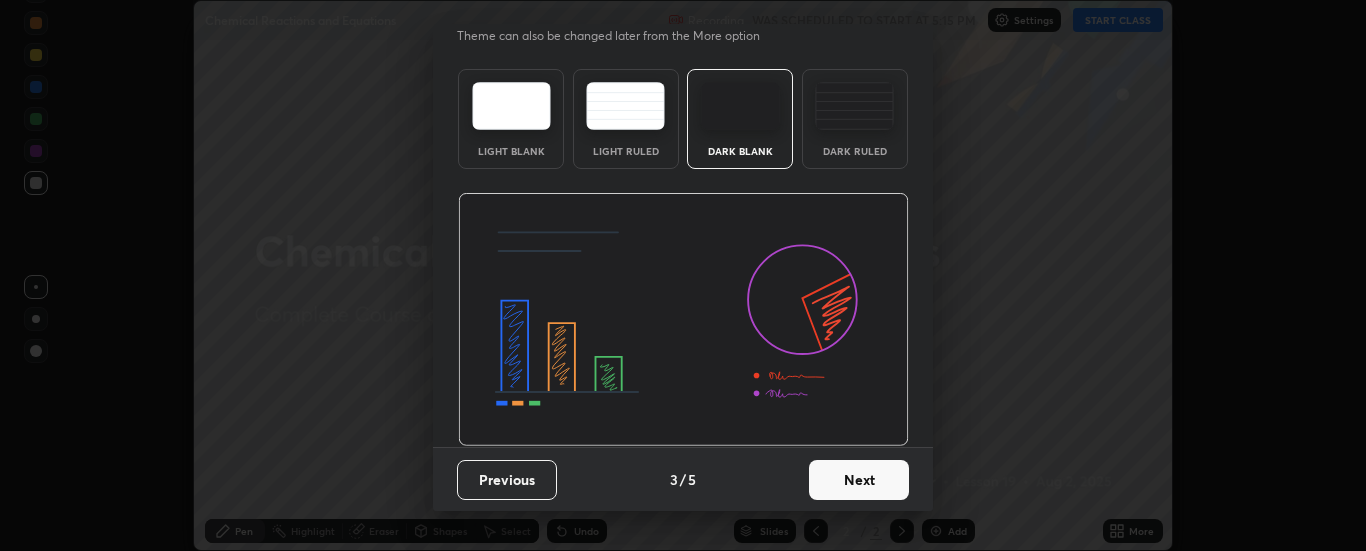 click on "Next" at bounding box center (859, 480) 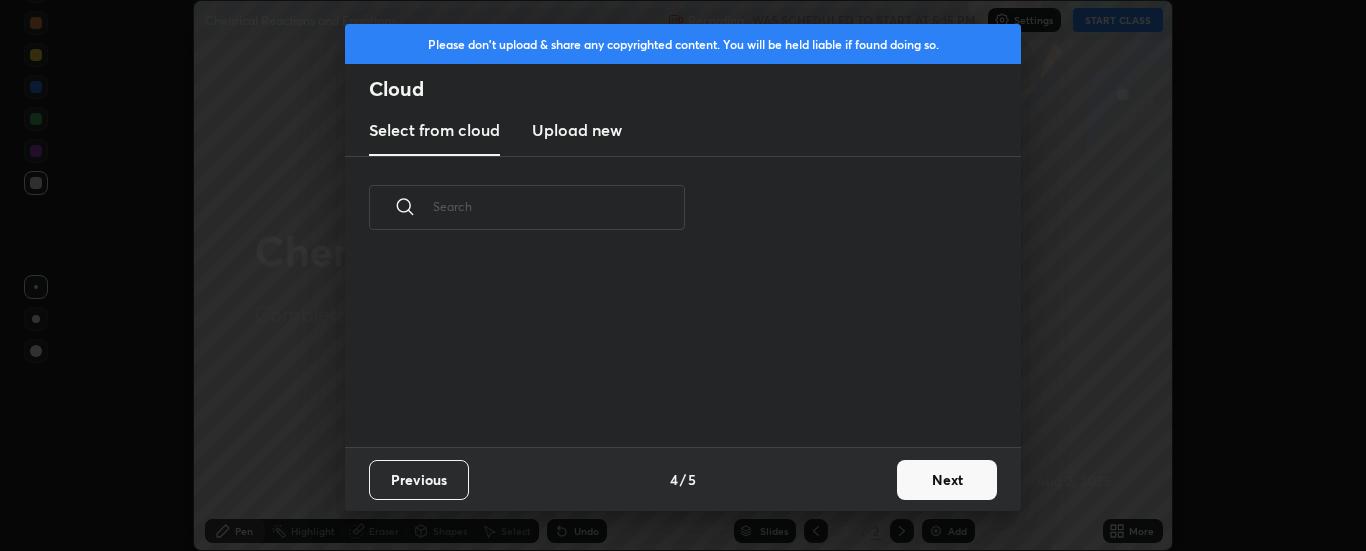 click on "Next" at bounding box center [947, 480] 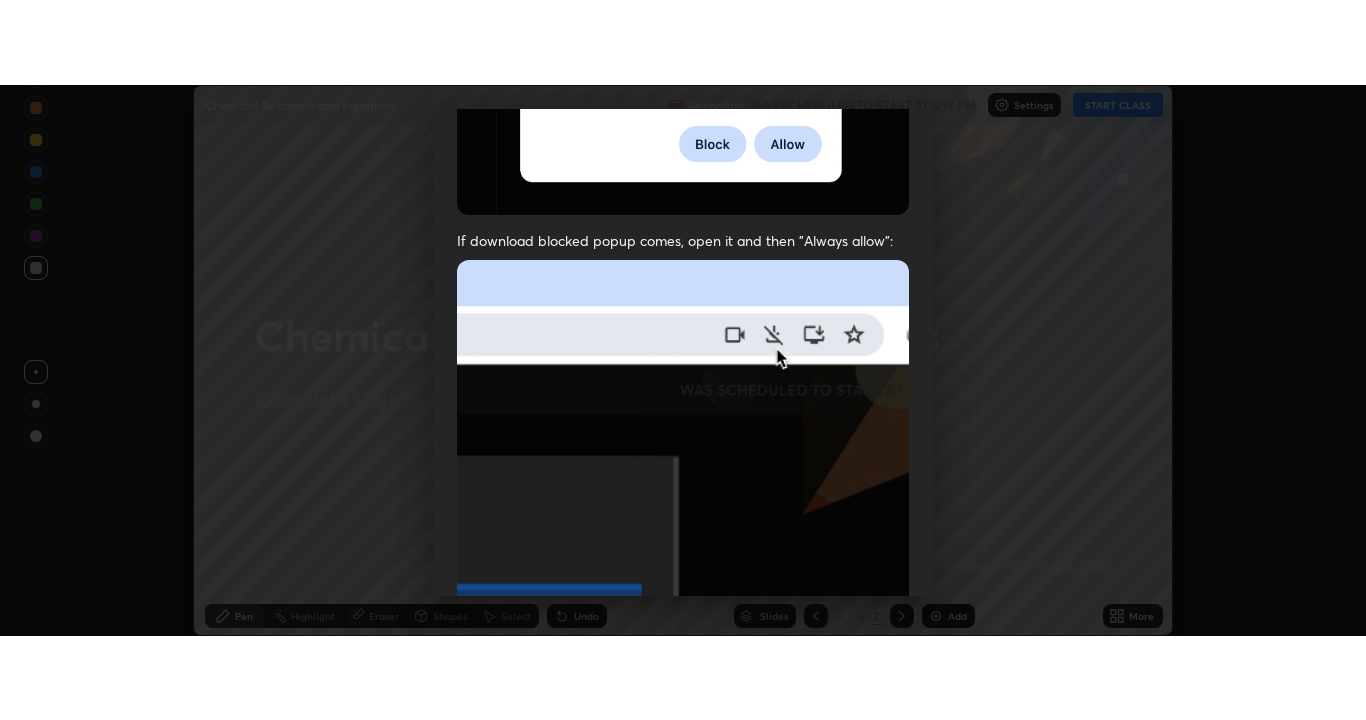 scroll, scrollTop: 513, scrollLeft: 0, axis: vertical 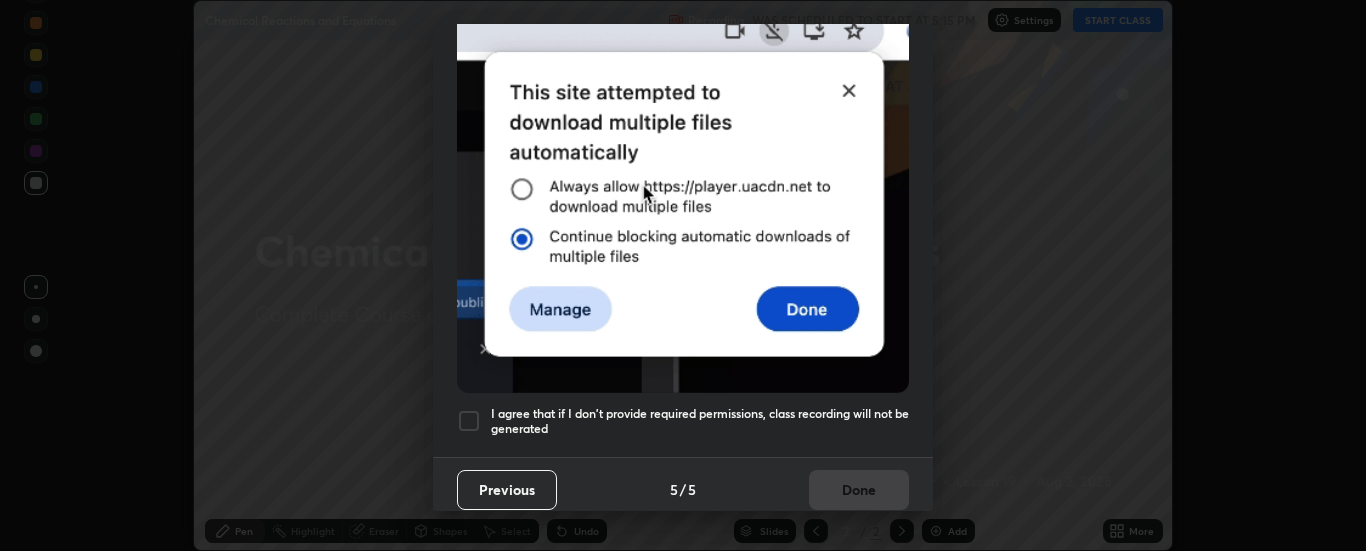 click on "I agree that if I don't provide required permissions, class recording will not be generated" at bounding box center [700, 421] 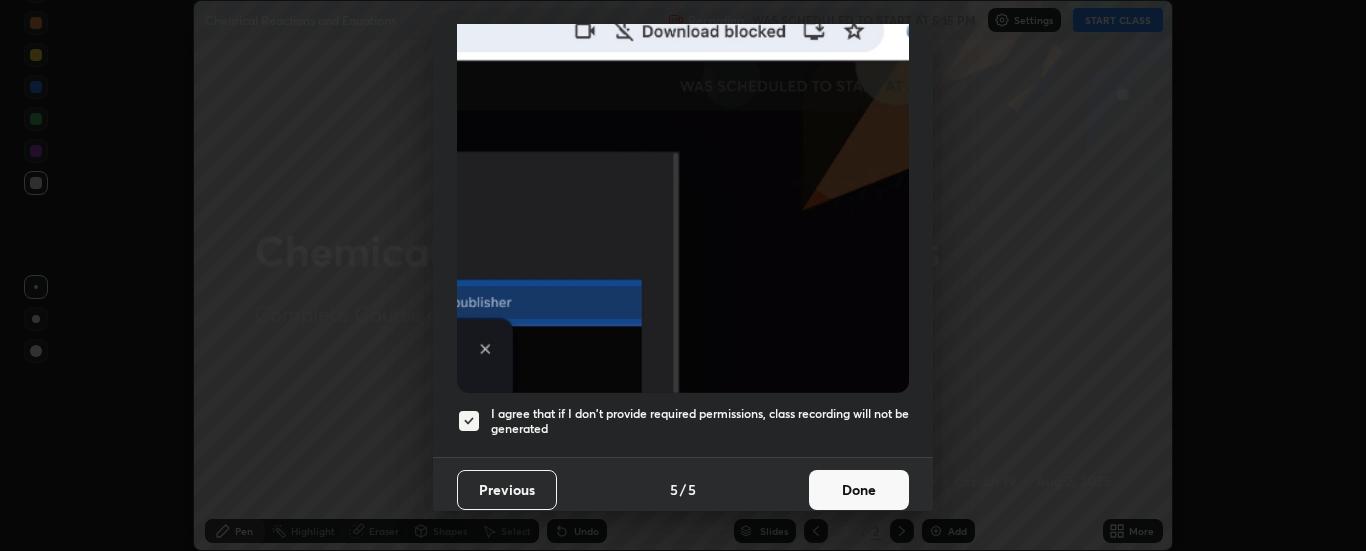 click on "Done" at bounding box center [859, 490] 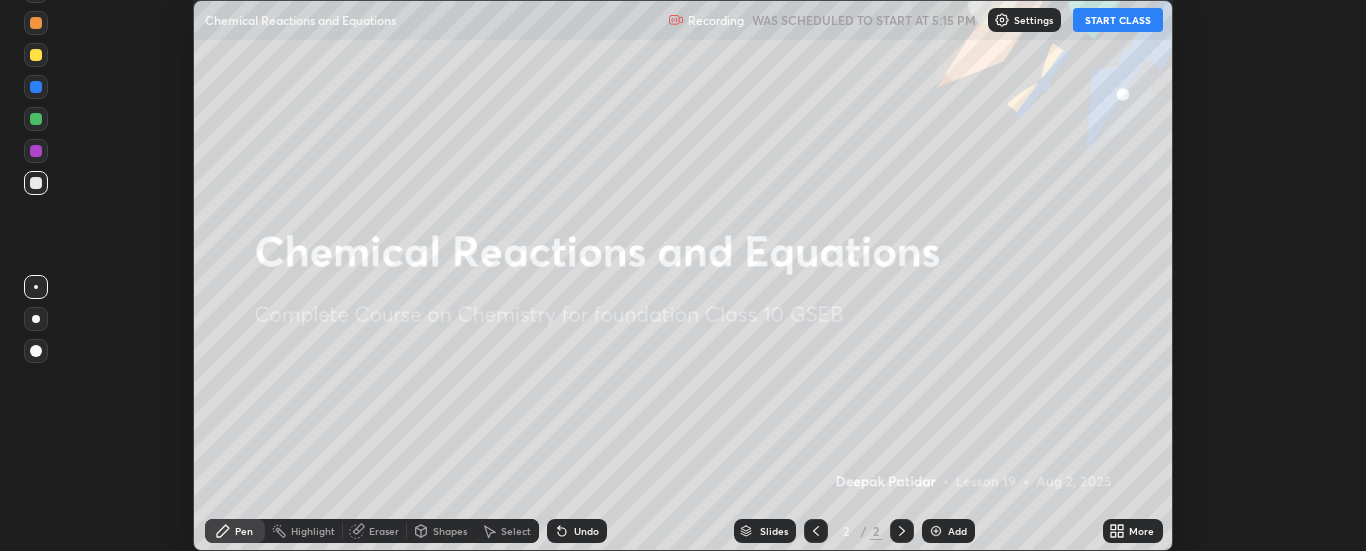 click on "START CLASS" at bounding box center (1118, 20) 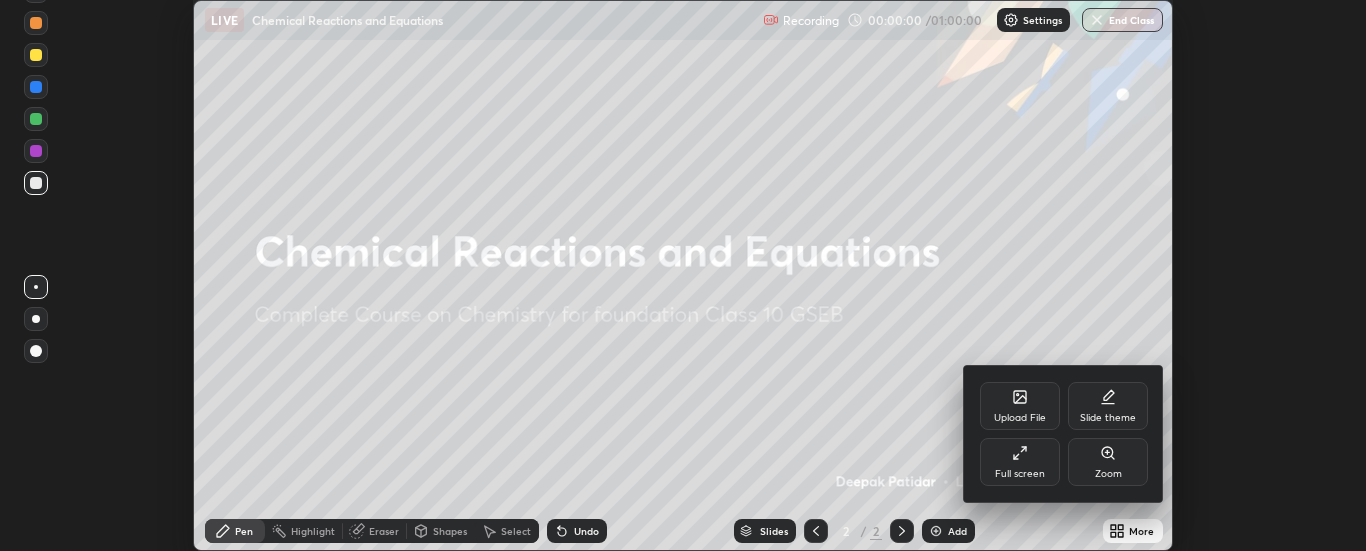 click on "Full screen" at bounding box center [1020, 462] 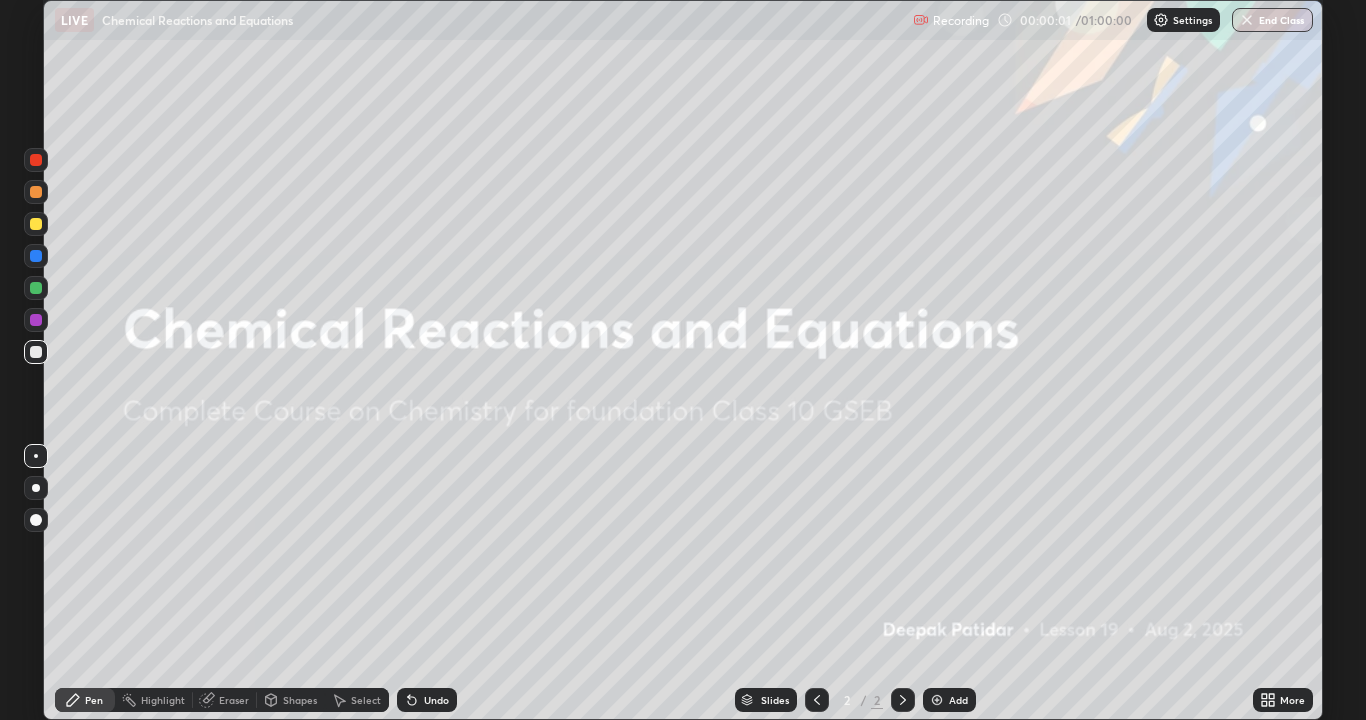 scroll, scrollTop: 99280, scrollLeft: 98634, axis: both 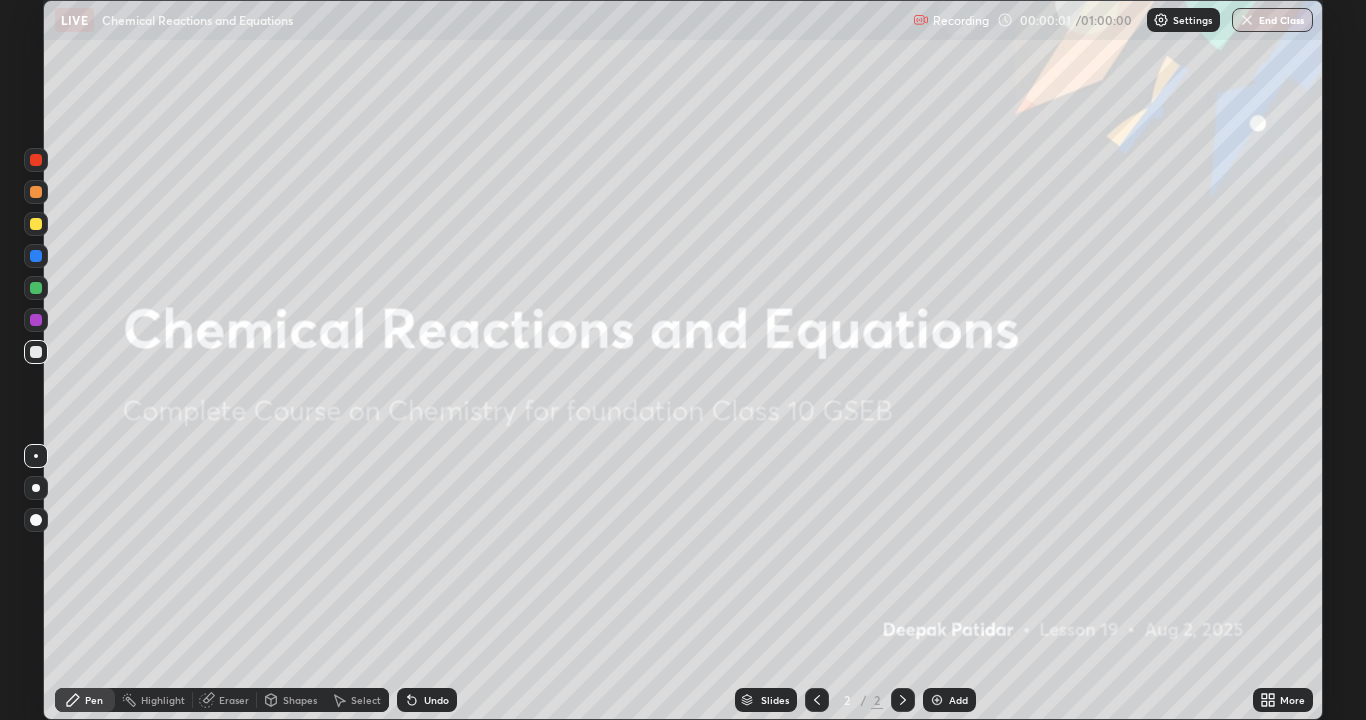 click on "Add" at bounding box center (958, 700) 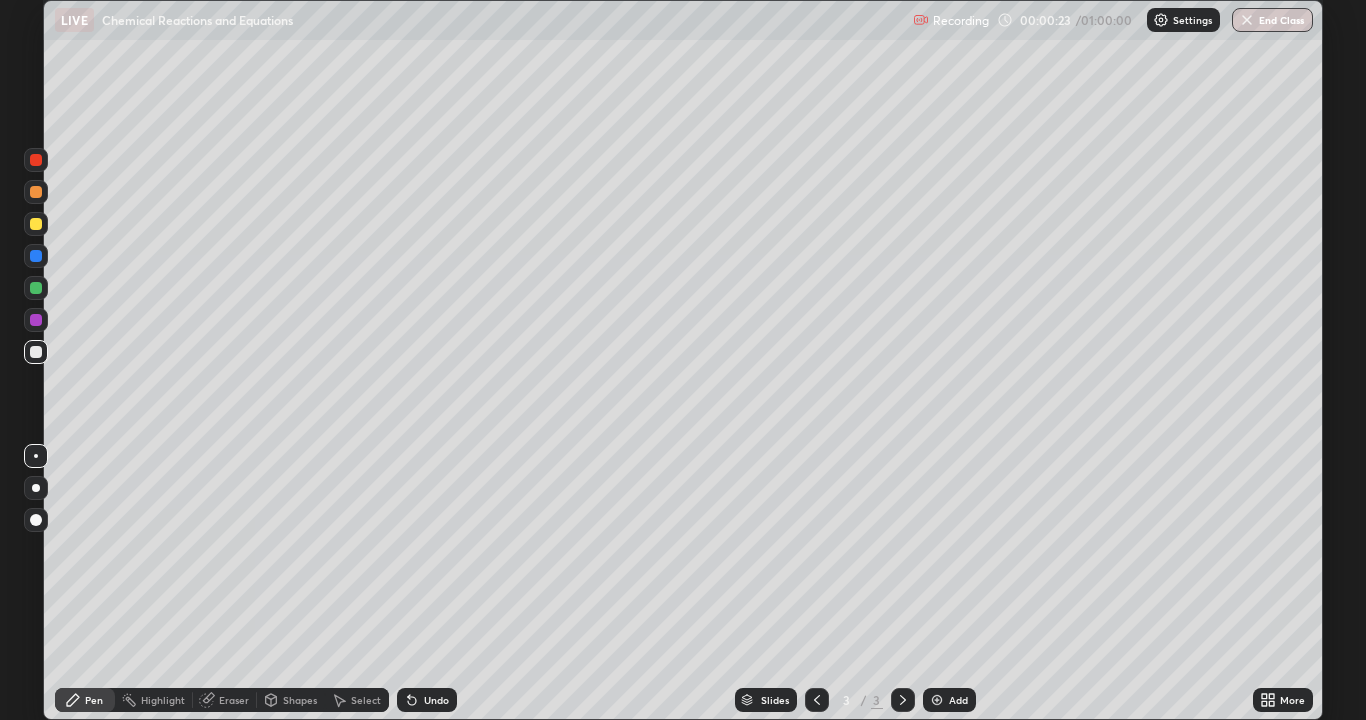 click 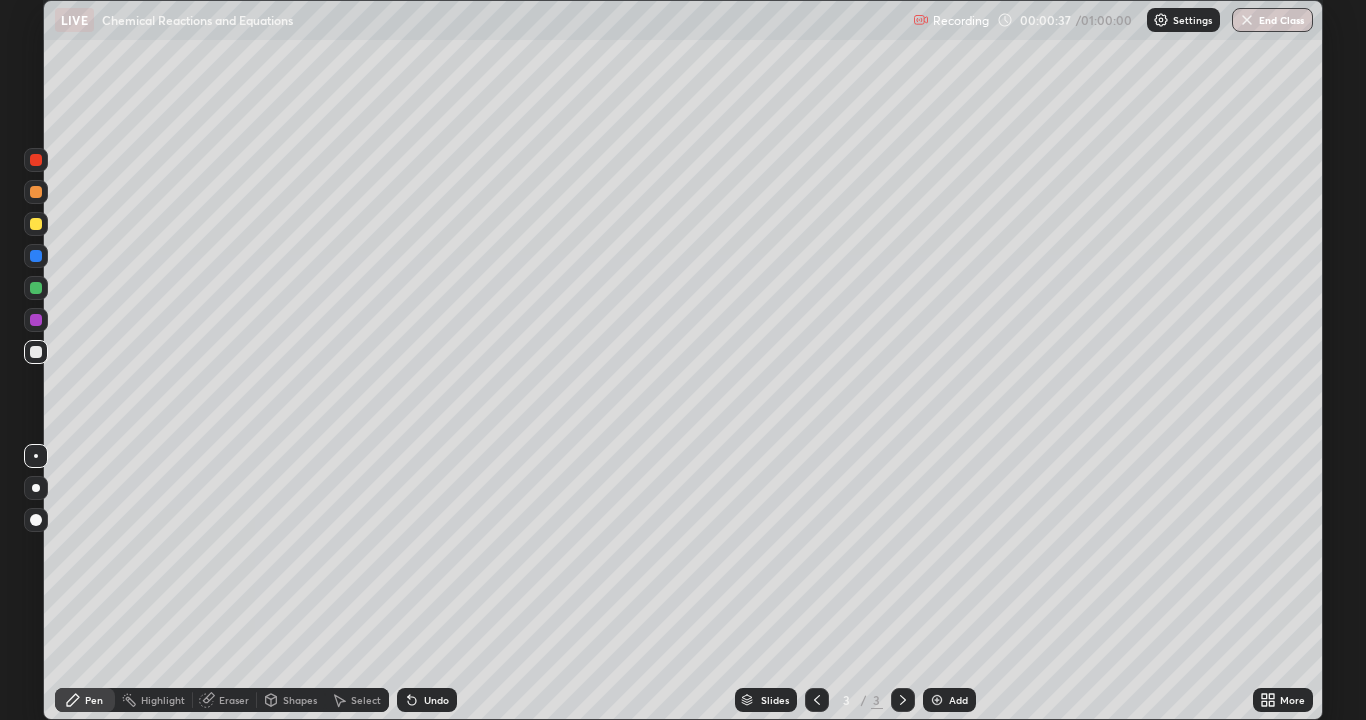 click at bounding box center [36, 224] 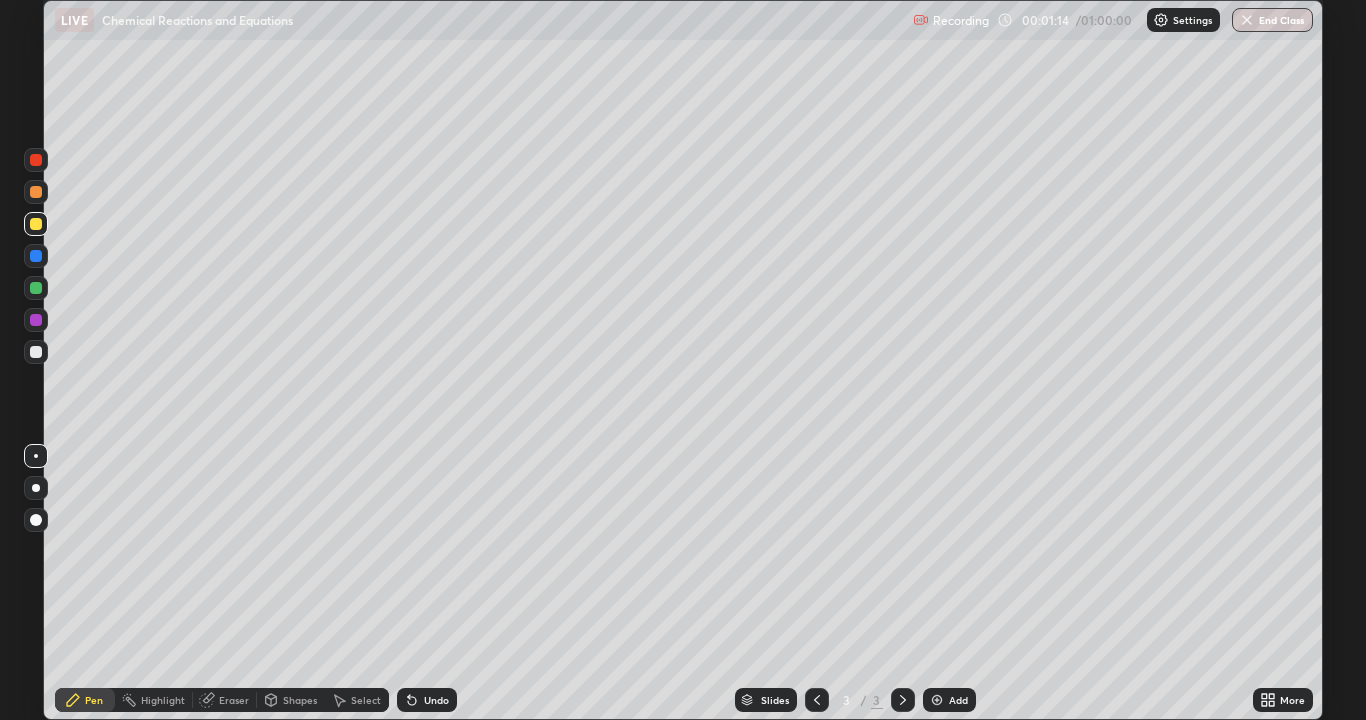 click on "Undo" at bounding box center [427, 700] 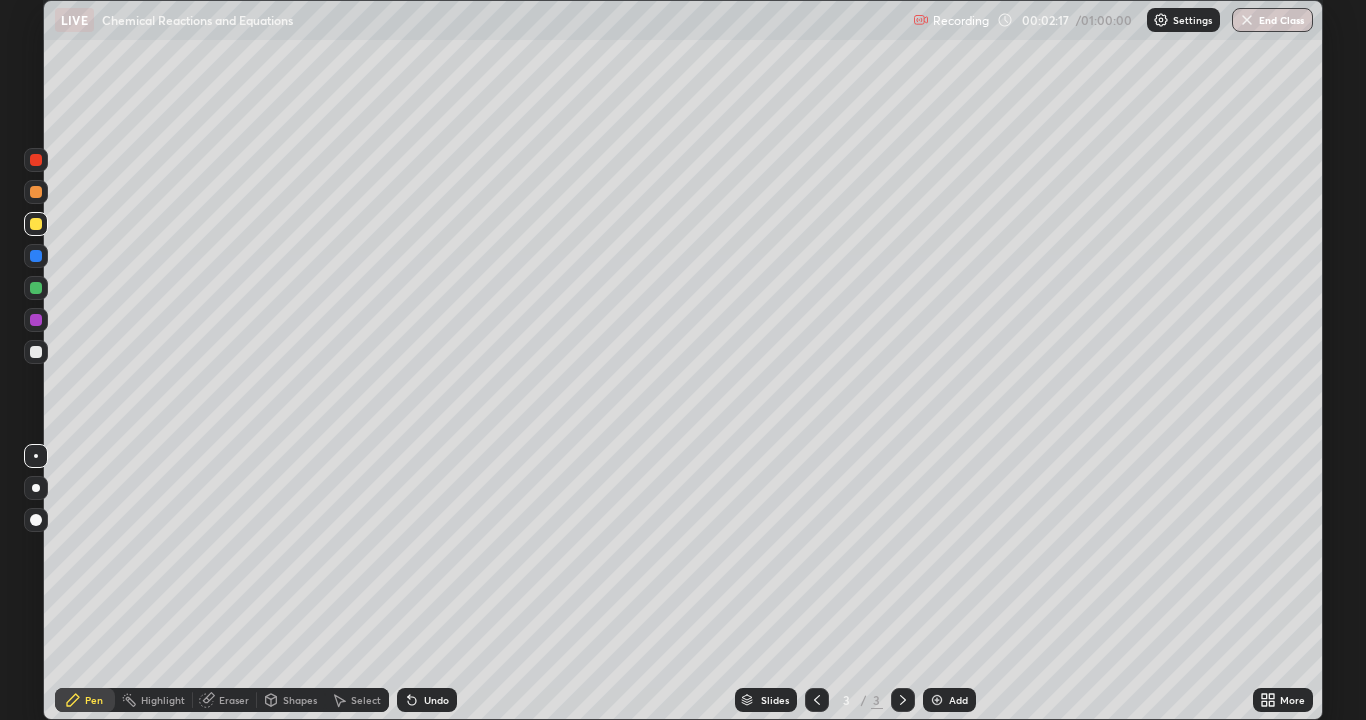 click at bounding box center (36, 352) 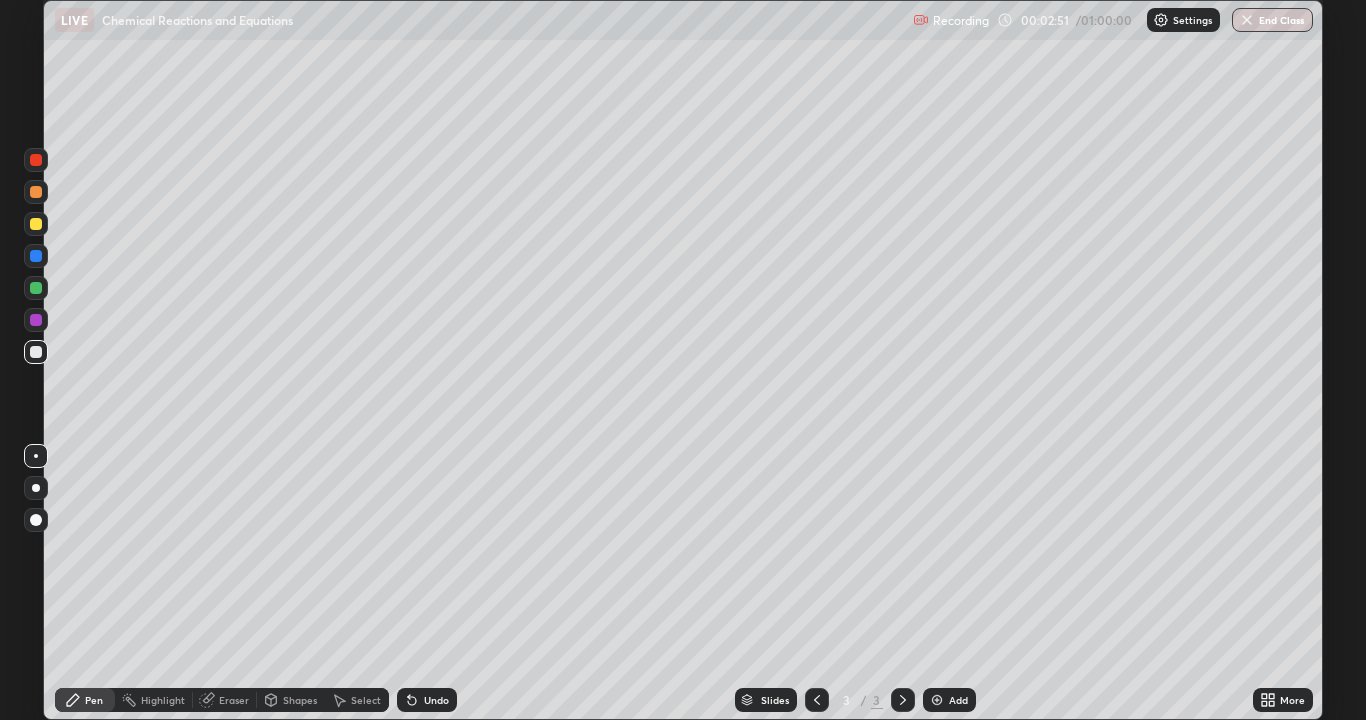 click on "Undo" at bounding box center [436, 700] 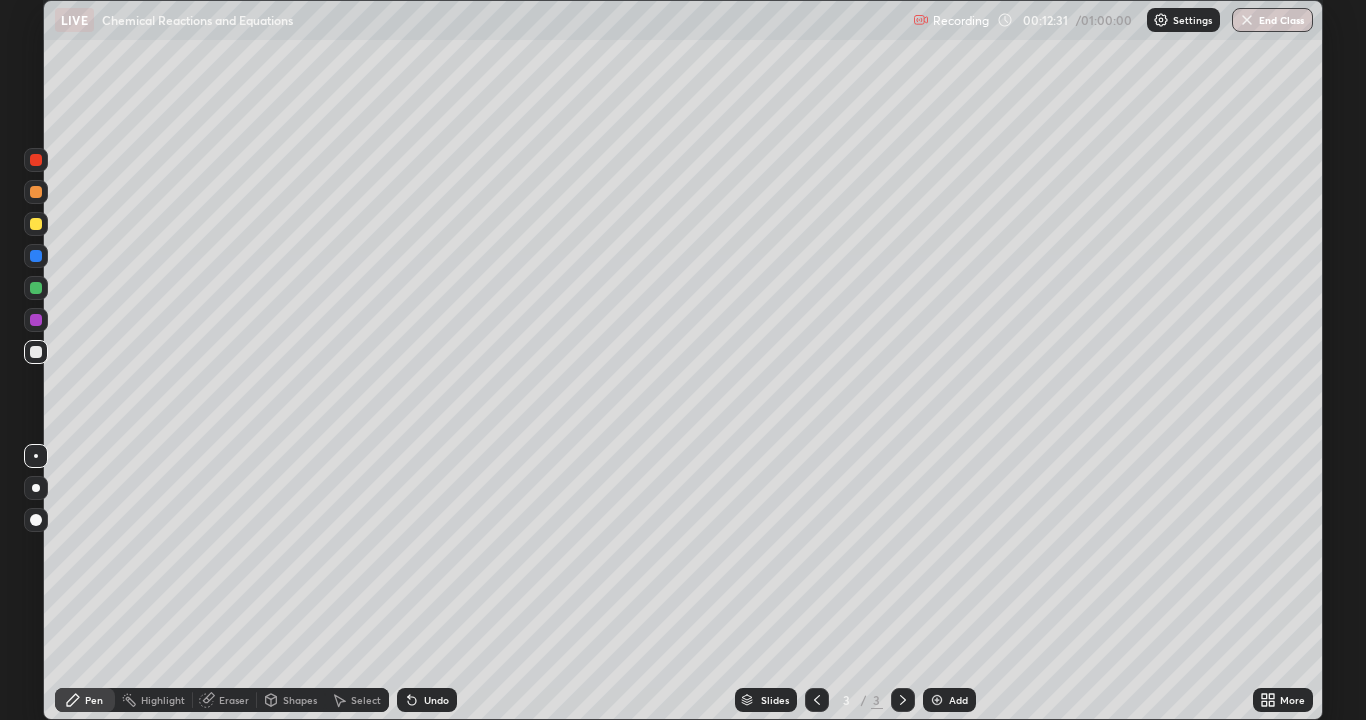 click at bounding box center [937, 700] 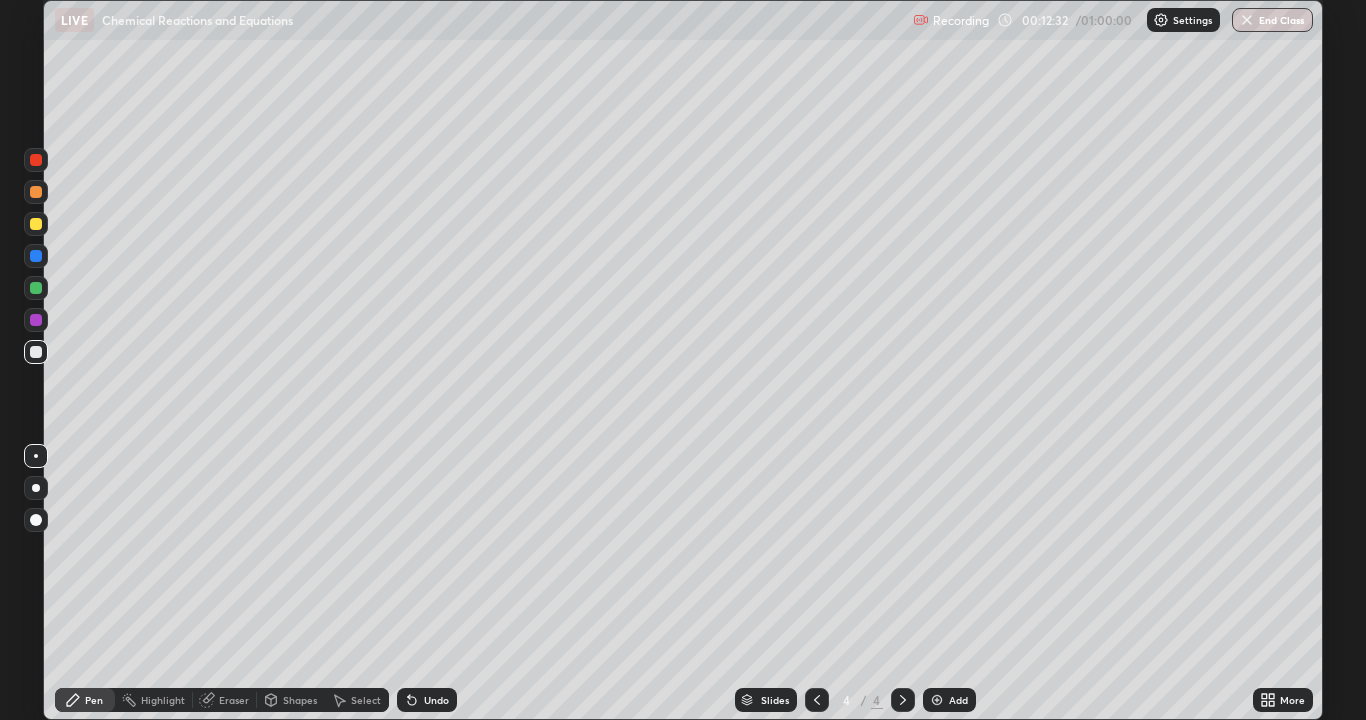 click at bounding box center [36, 288] 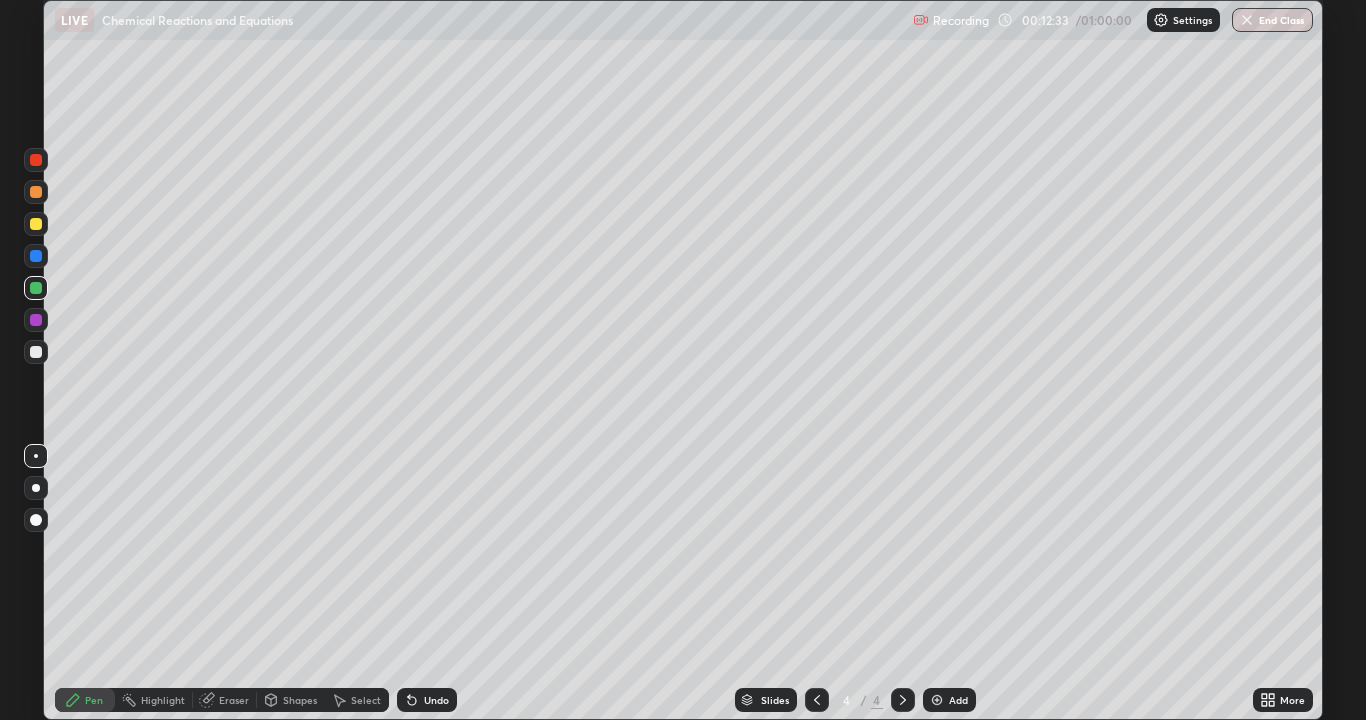 click at bounding box center (36, 256) 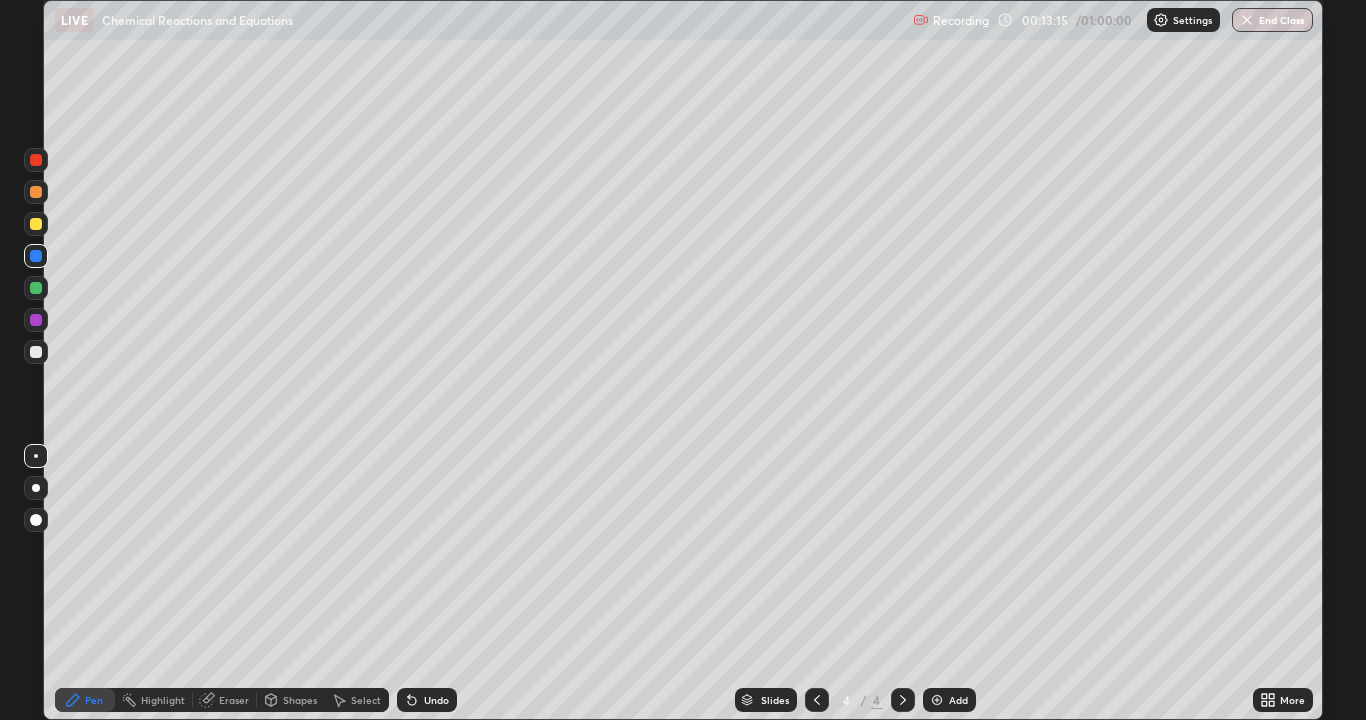 click at bounding box center [36, 224] 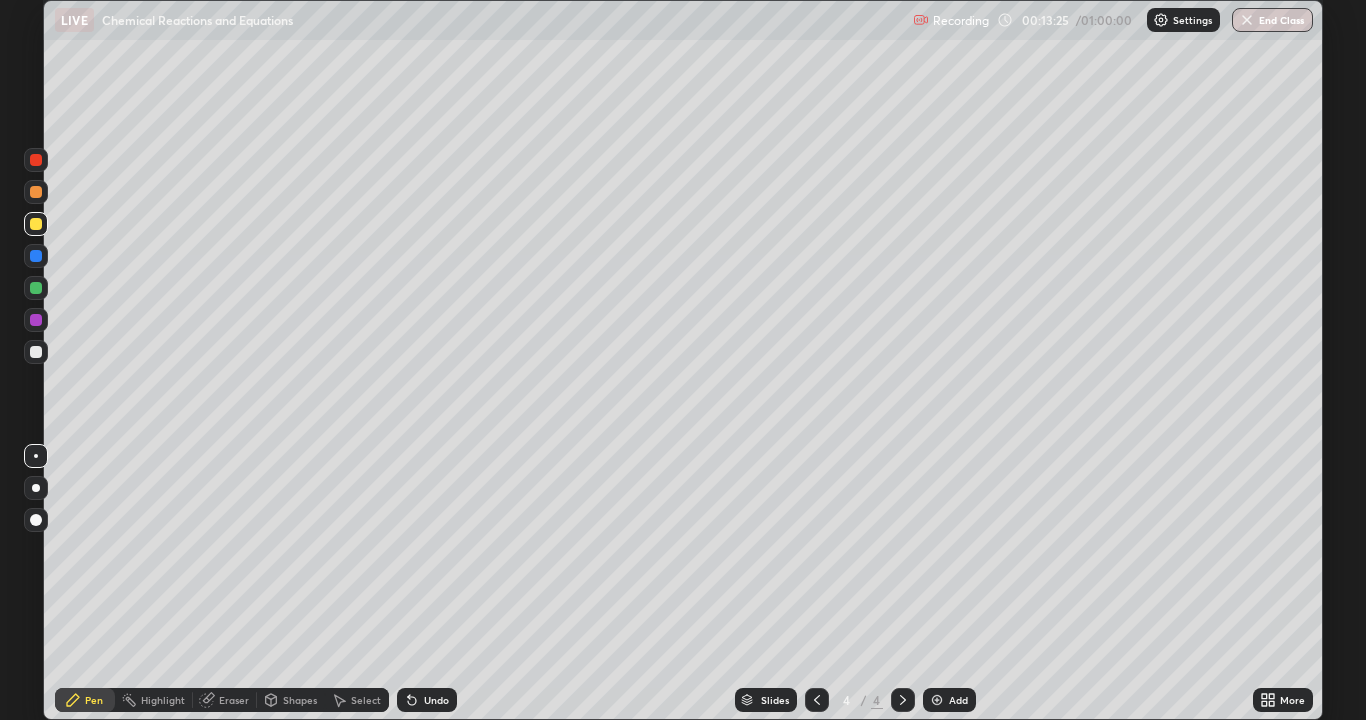 click at bounding box center [36, 352] 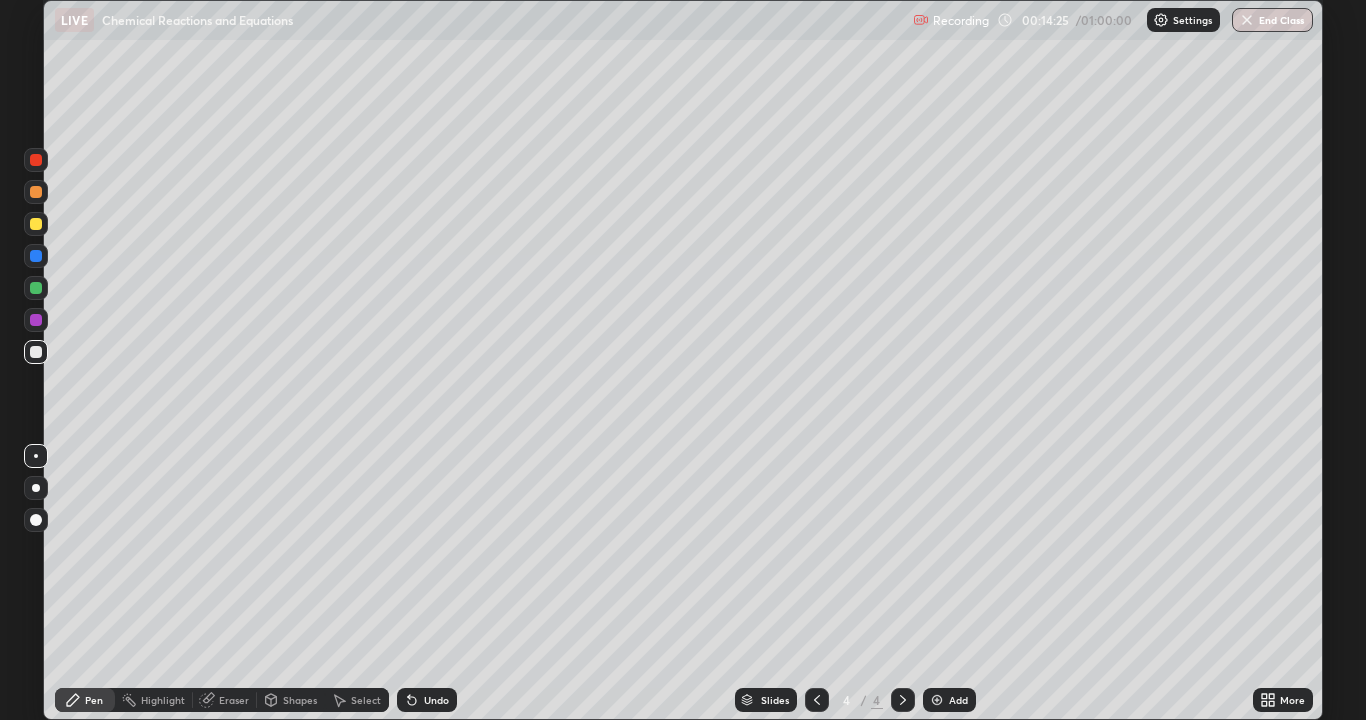 click at bounding box center (36, 192) 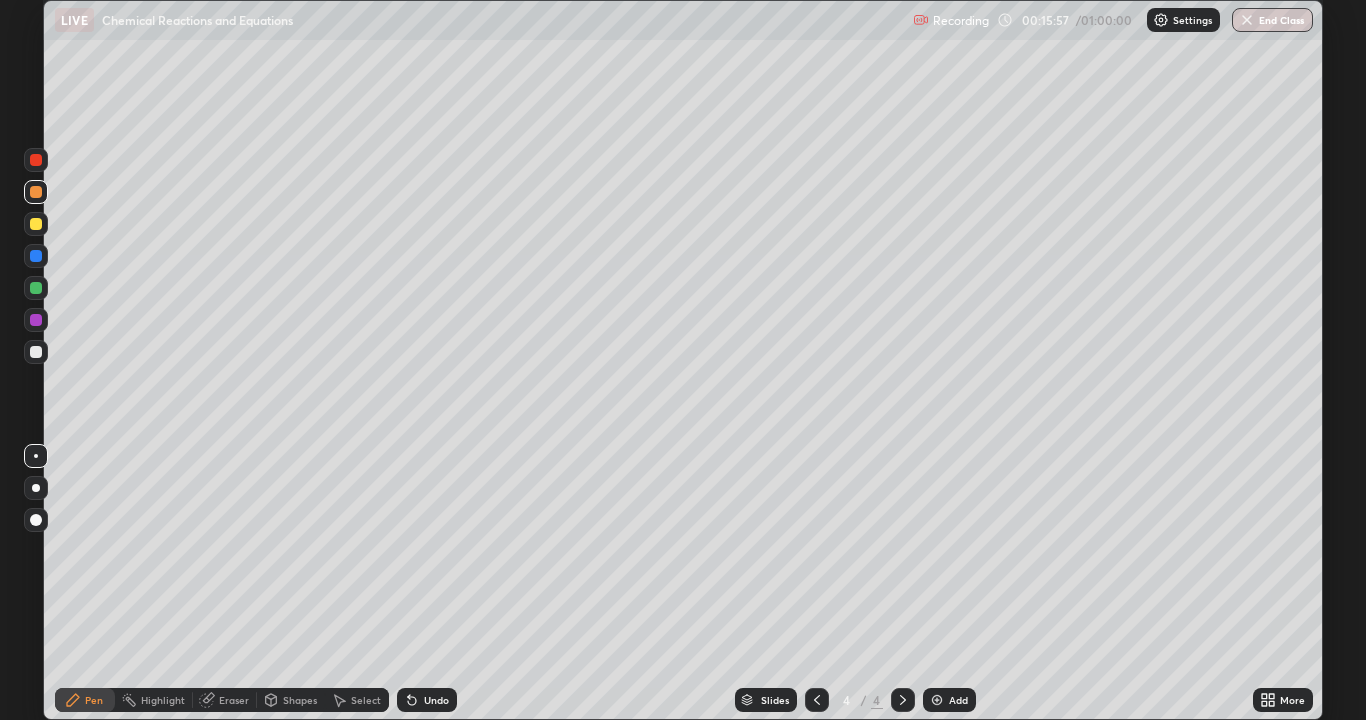 click 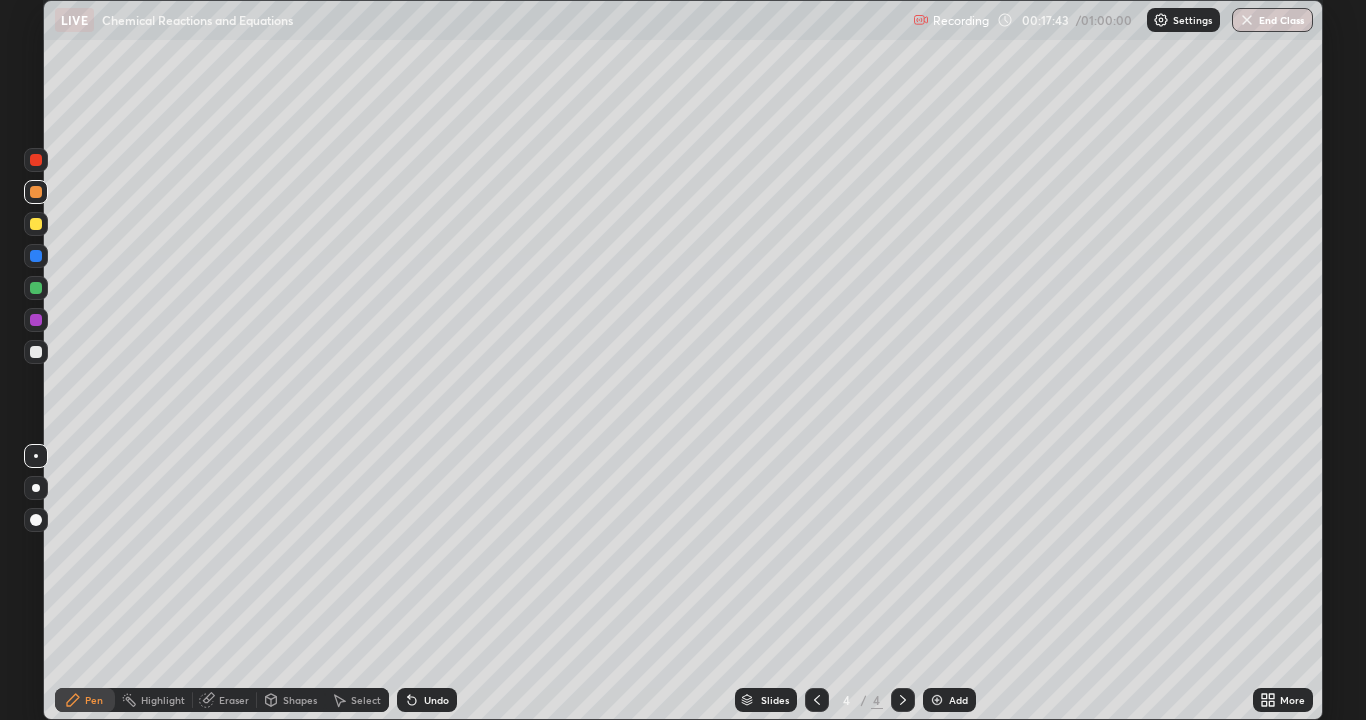 click on "Undo" at bounding box center [436, 700] 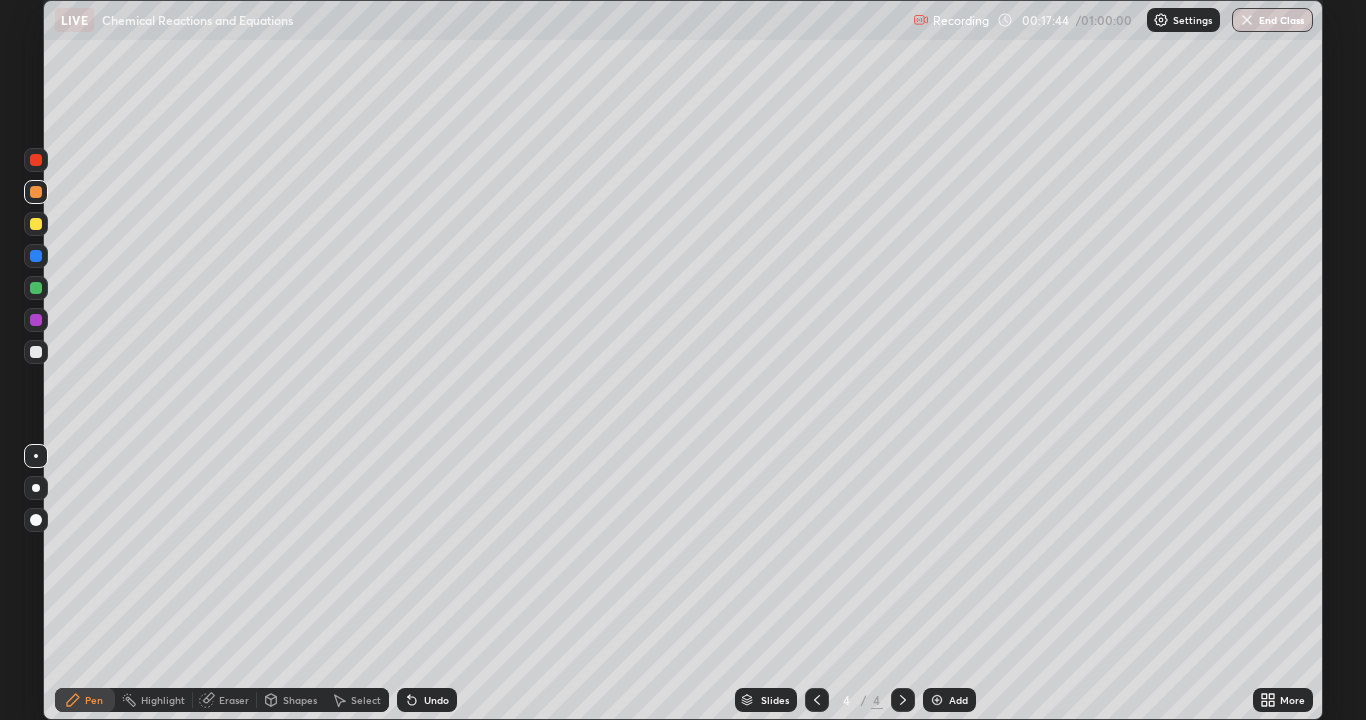 click on "Undo" at bounding box center (436, 700) 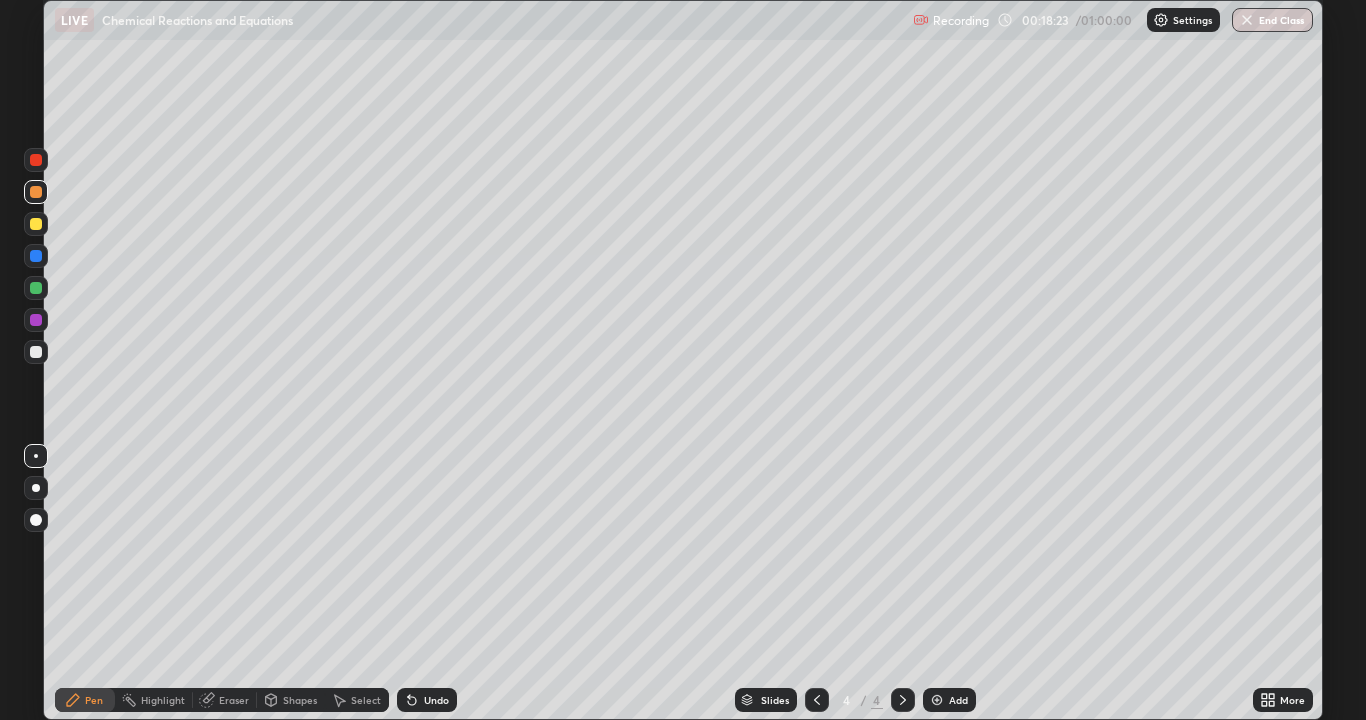 click at bounding box center (36, 352) 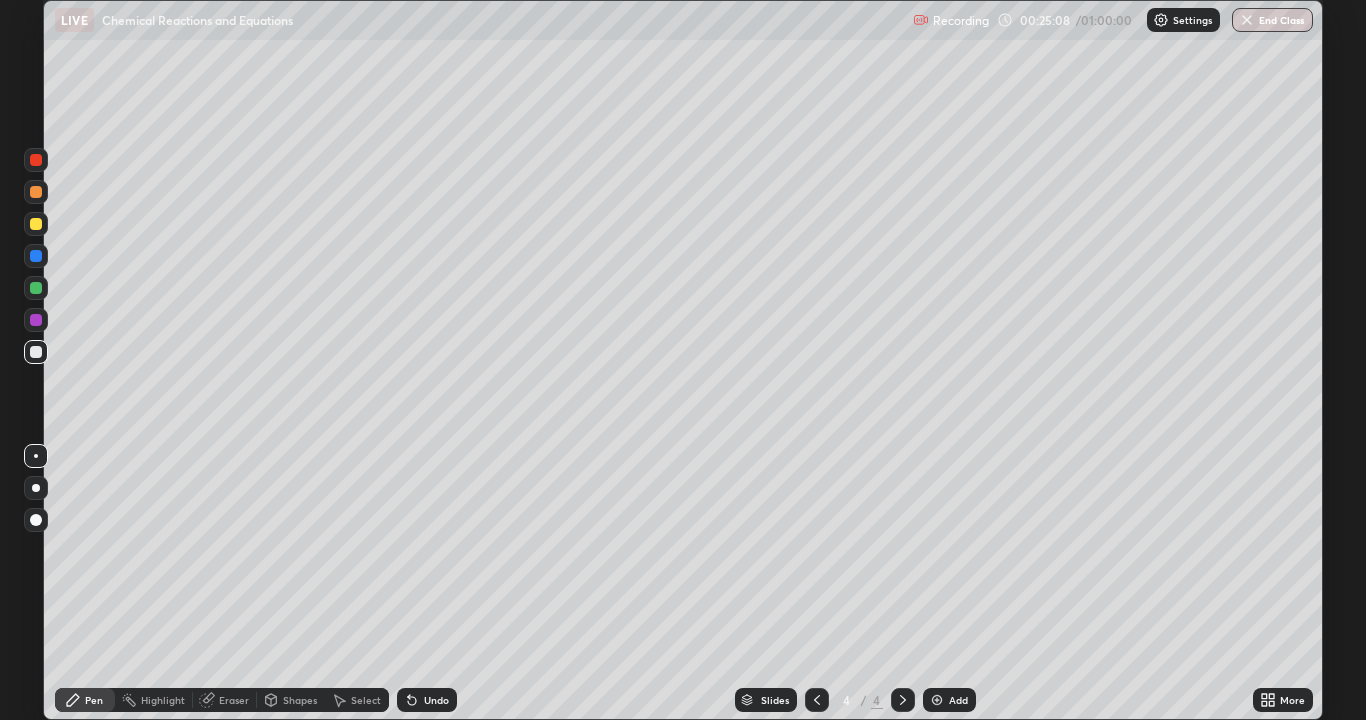 click at bounding box center (937, 700) 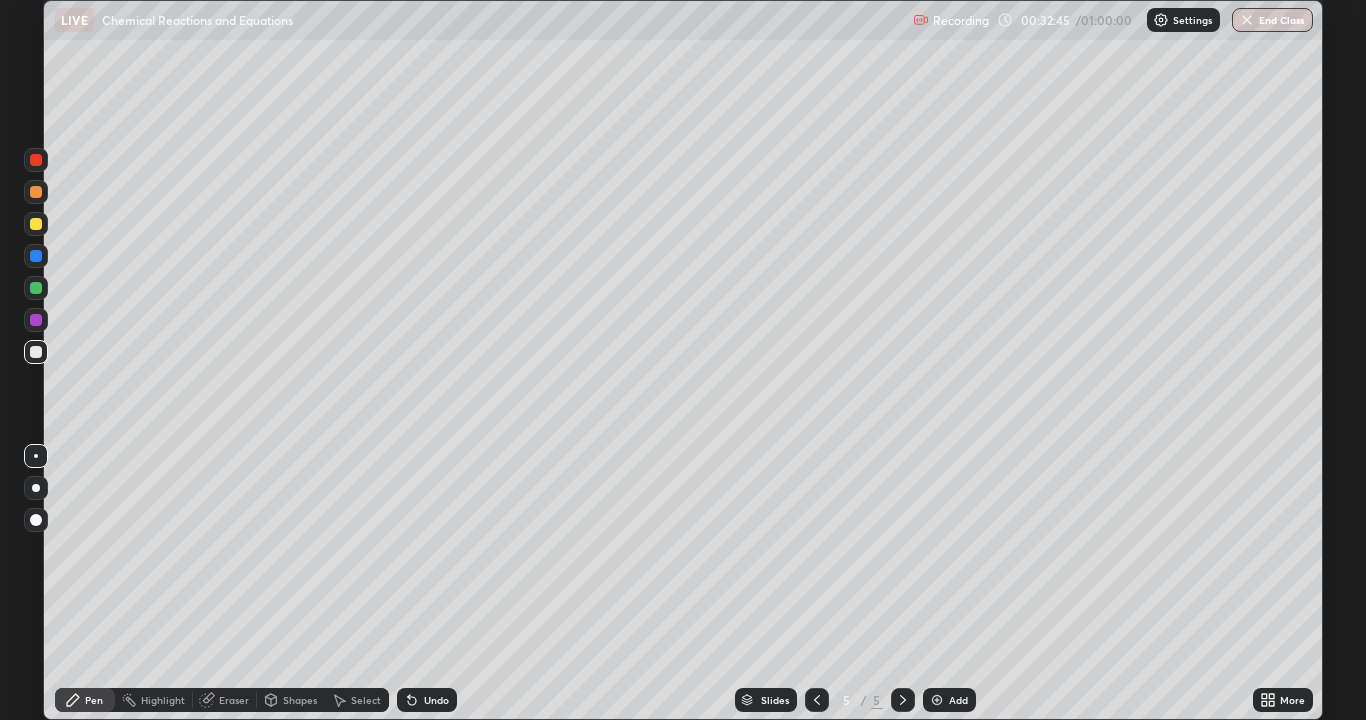 click on "Shapes" at bounding box center (300, 700) 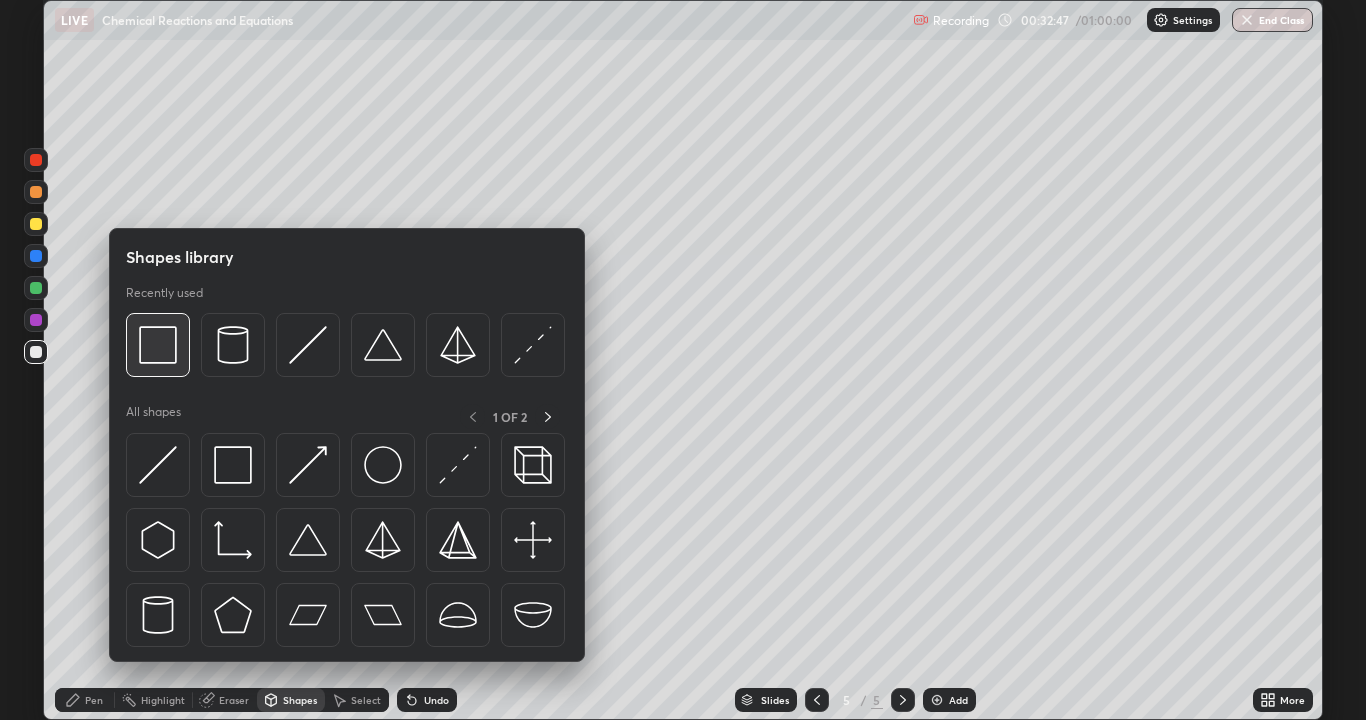 click at bounding box center [158, 345] 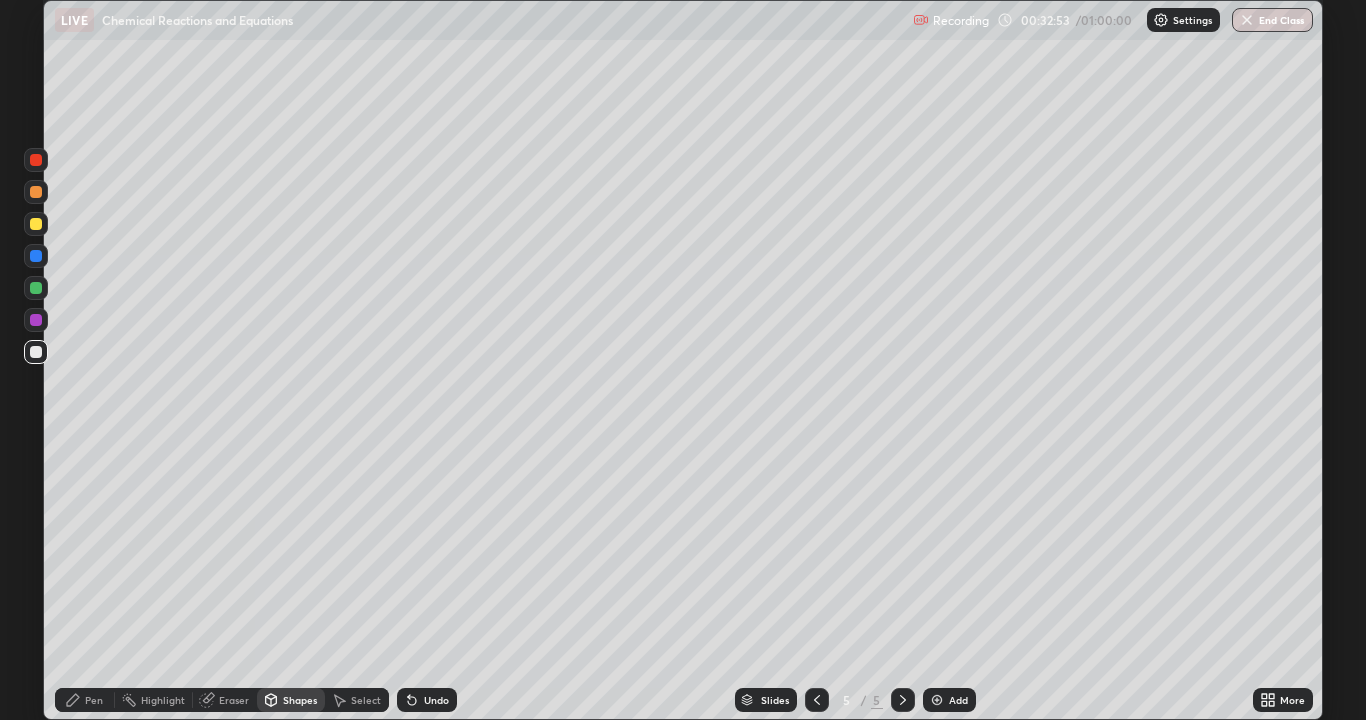 click at bounding box center (36, 224) 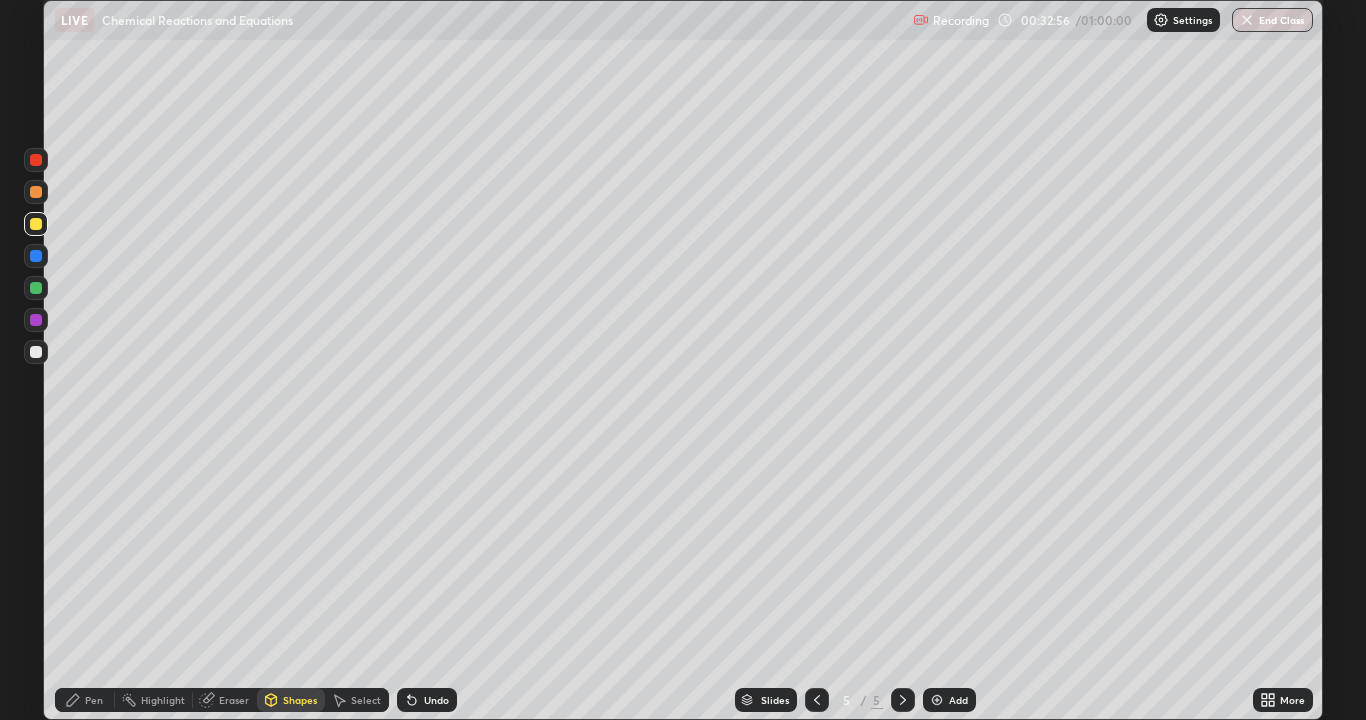 click on "Undo" at bounding box center [427, 700] 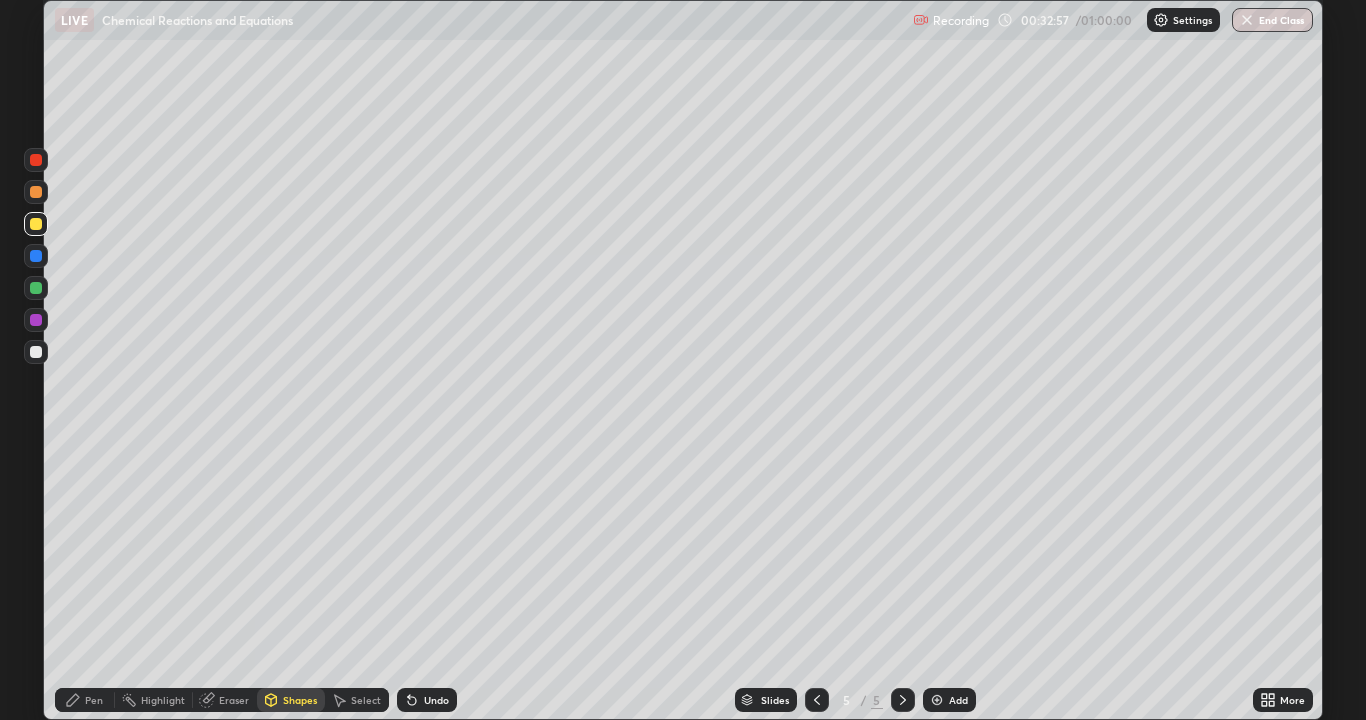 click on "Pen" at bounding box center [94, 700] 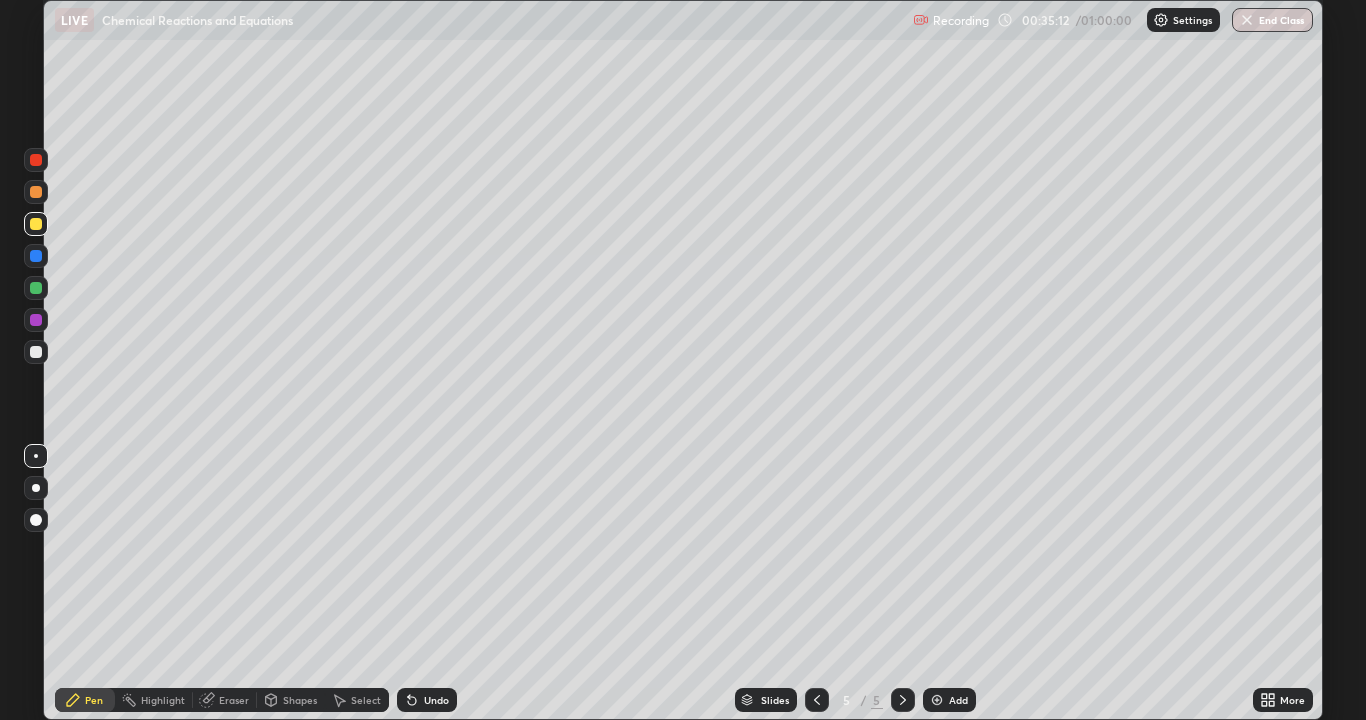 click at bounding box center (36, 192) 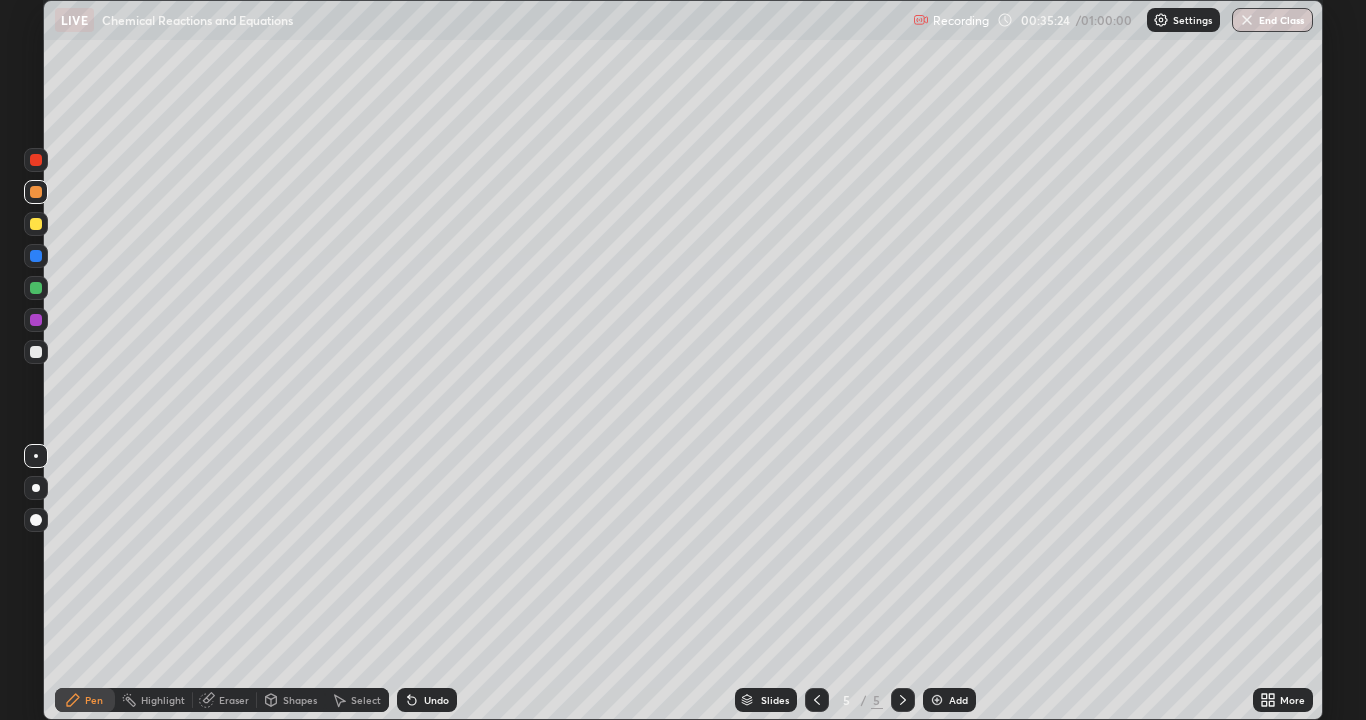 click at bounding box center [36, 224] 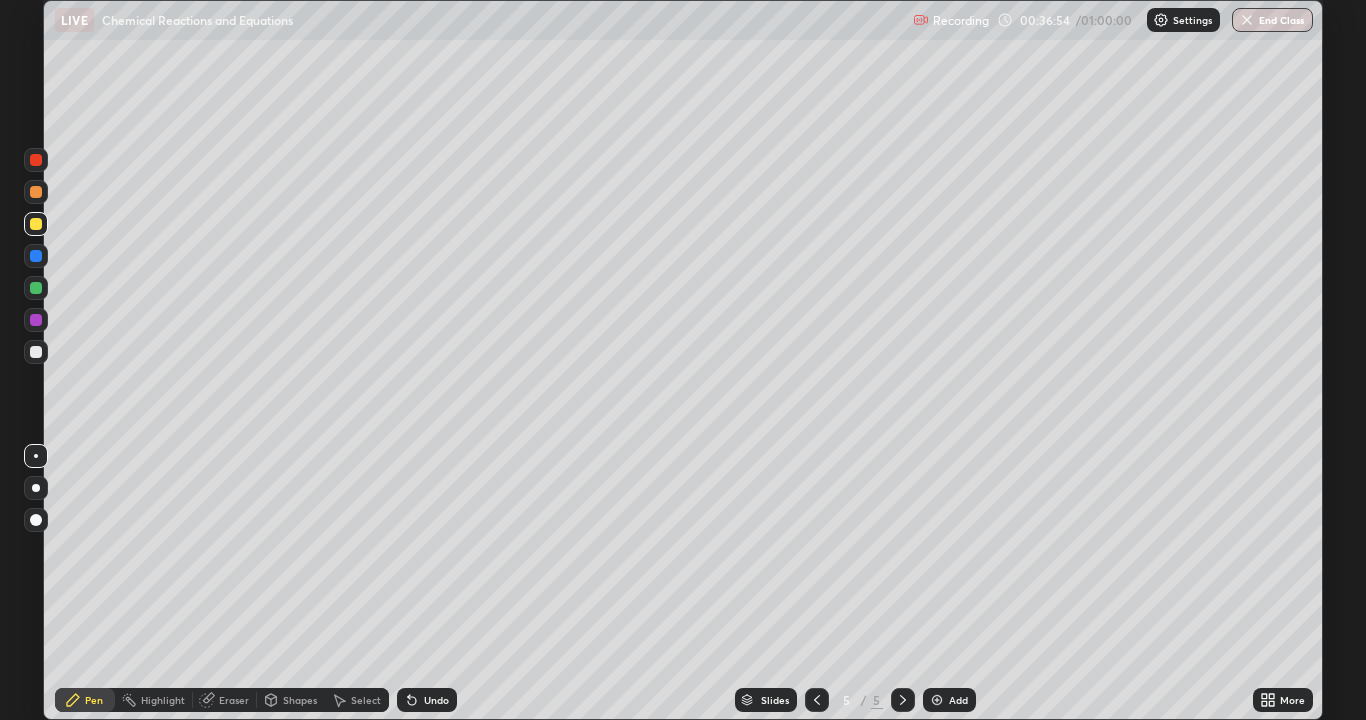 click at bounding box center [36, 352] 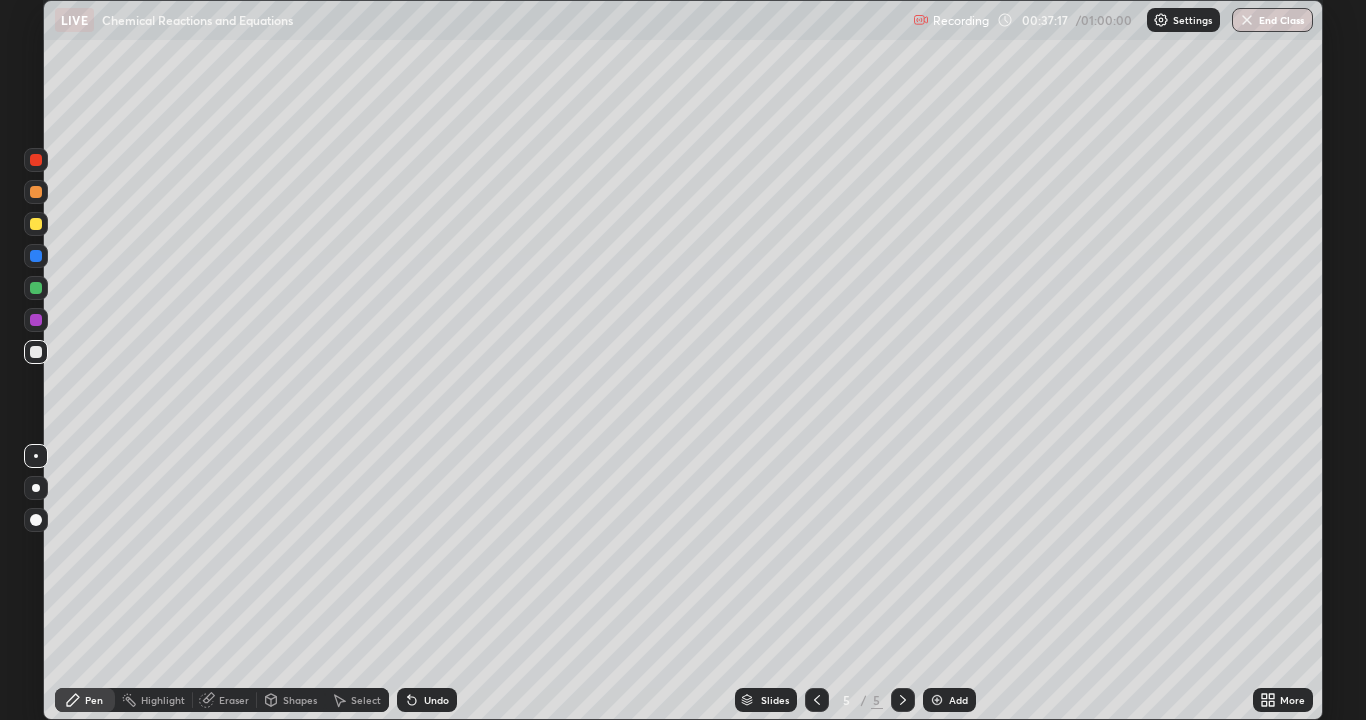 click at bounding box center (36, 192) 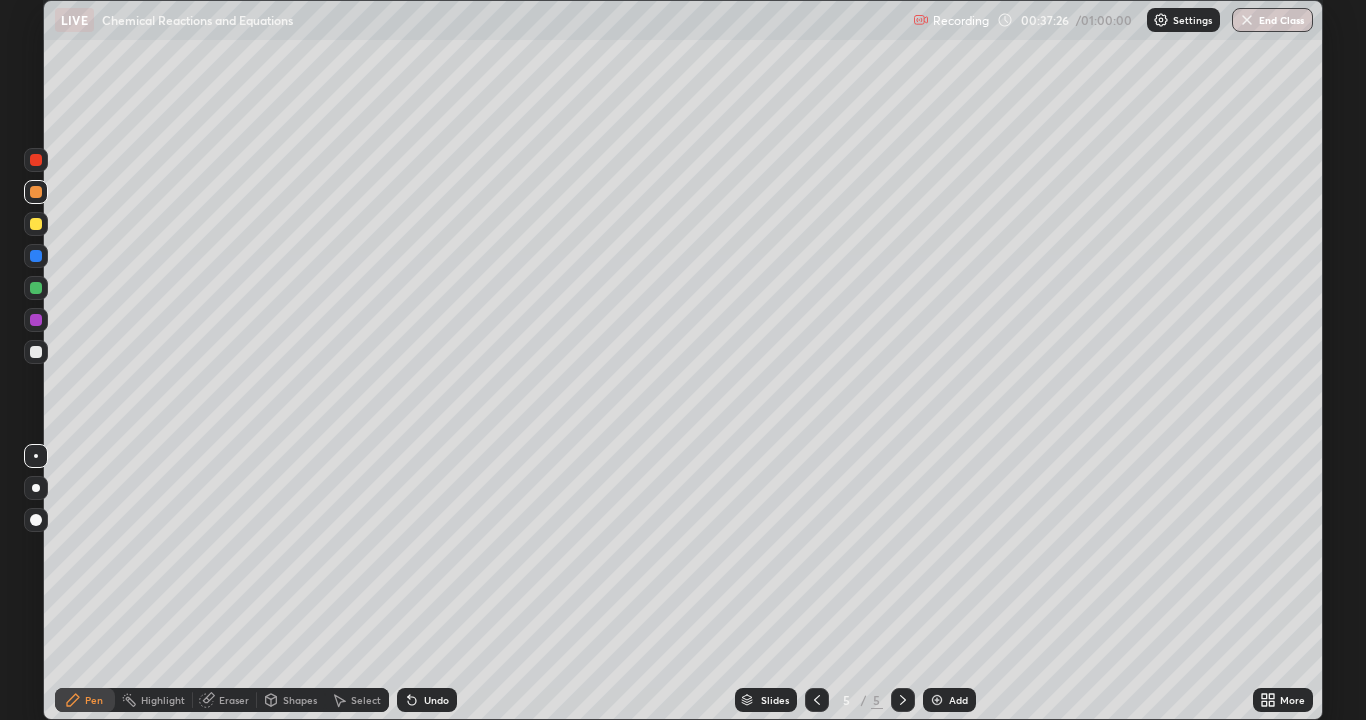 click at bounding box center [36, 352] 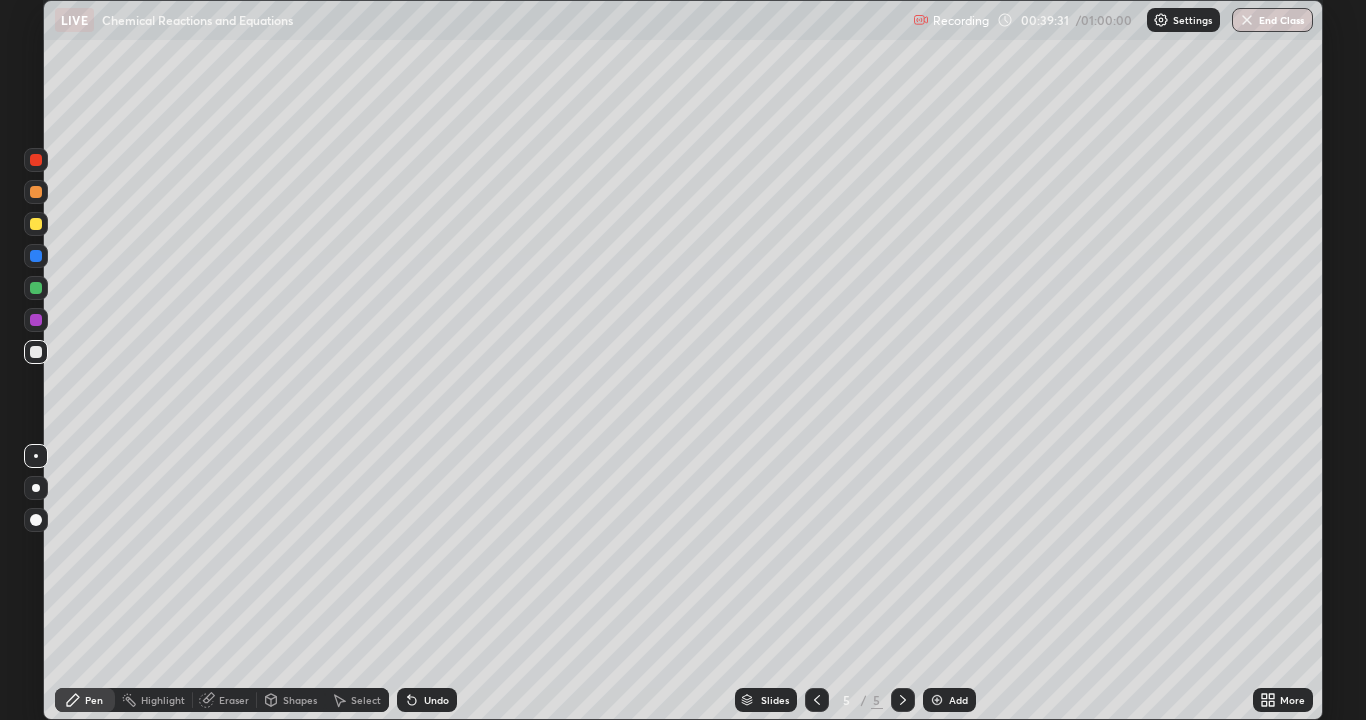 click at bounding box center (36, 192) 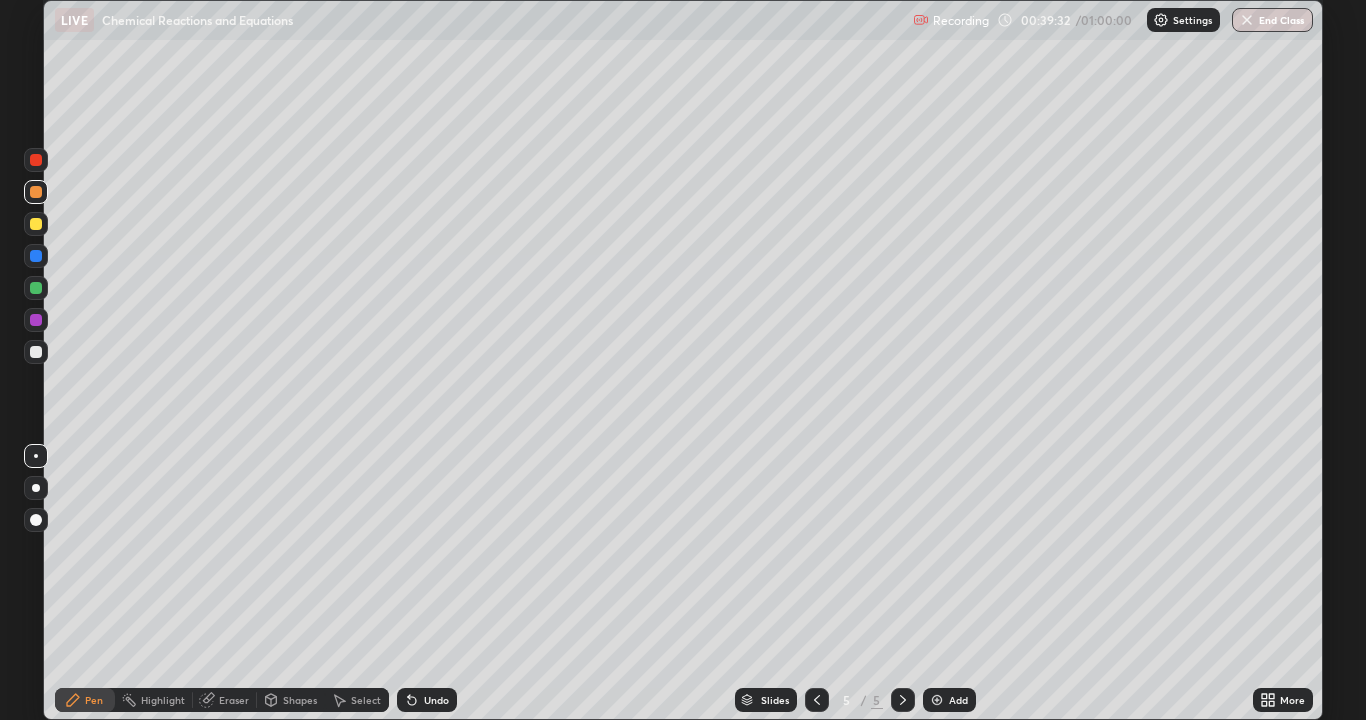 click at bounding box center [36, 224] 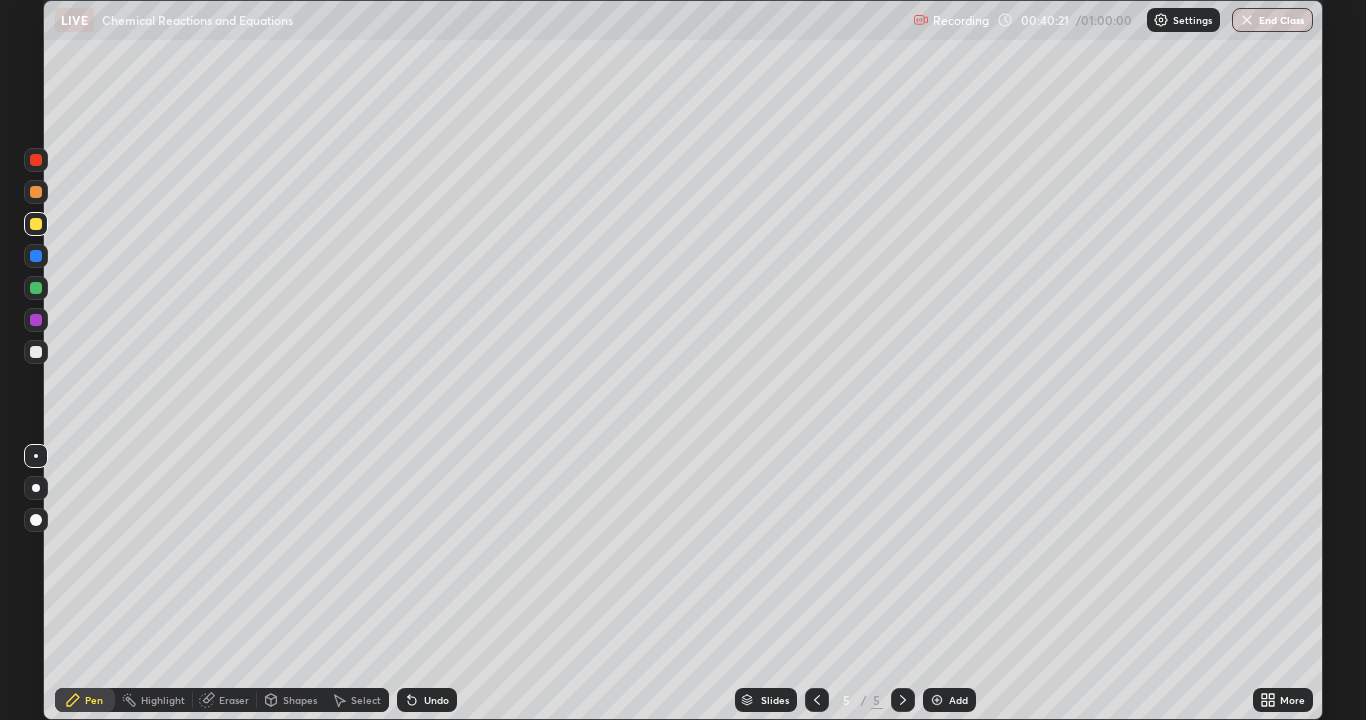 click at bounding box center [36, 352] 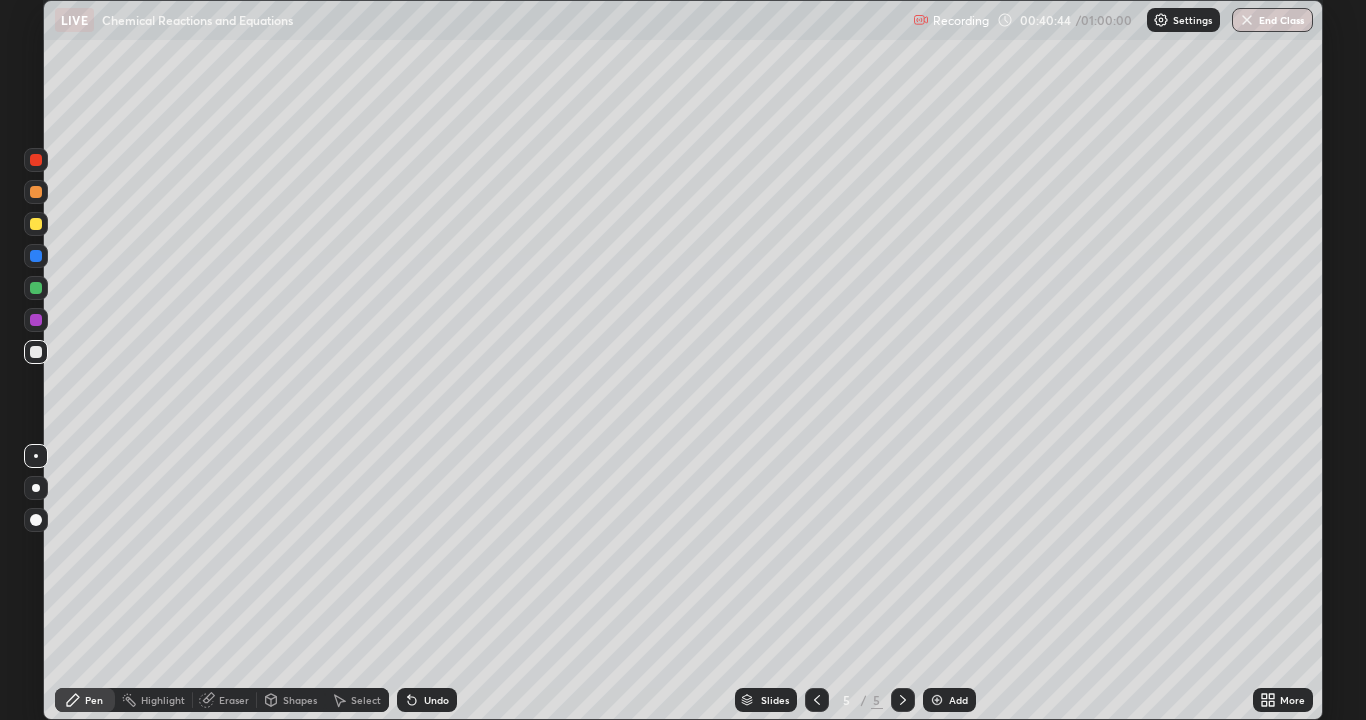 click 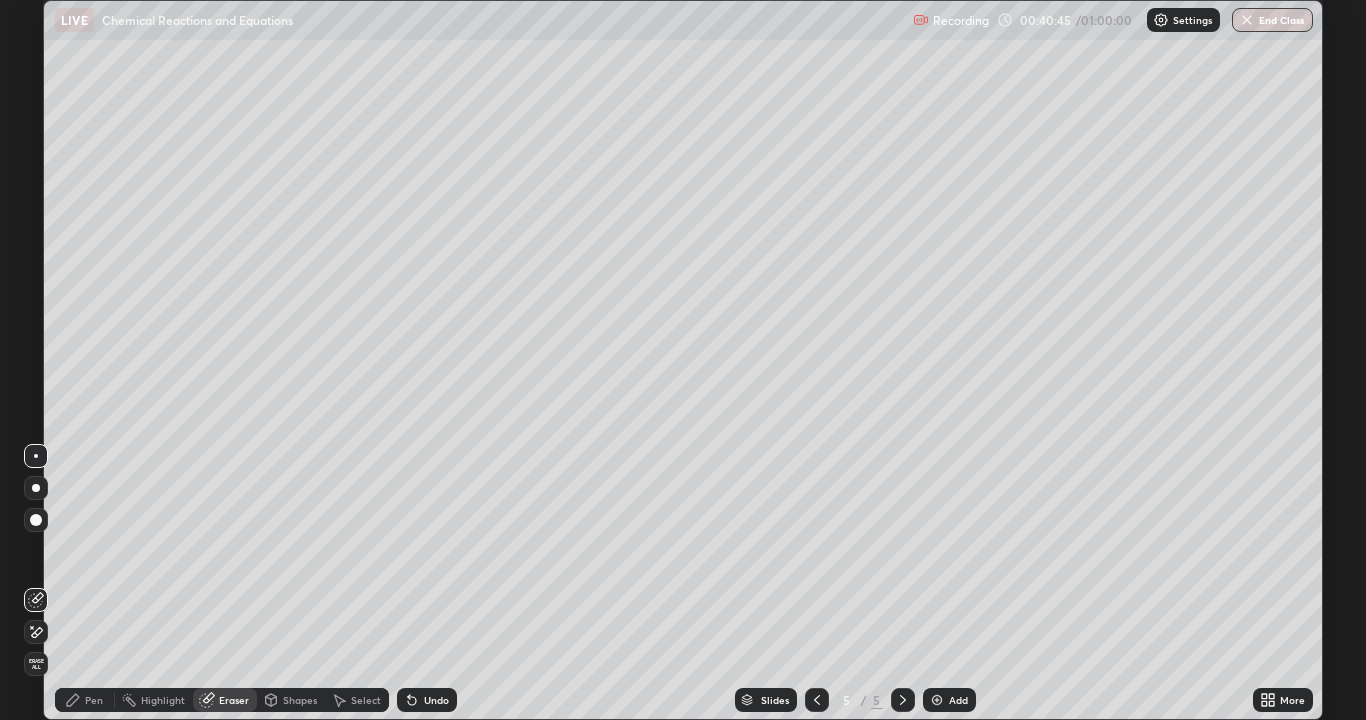 click 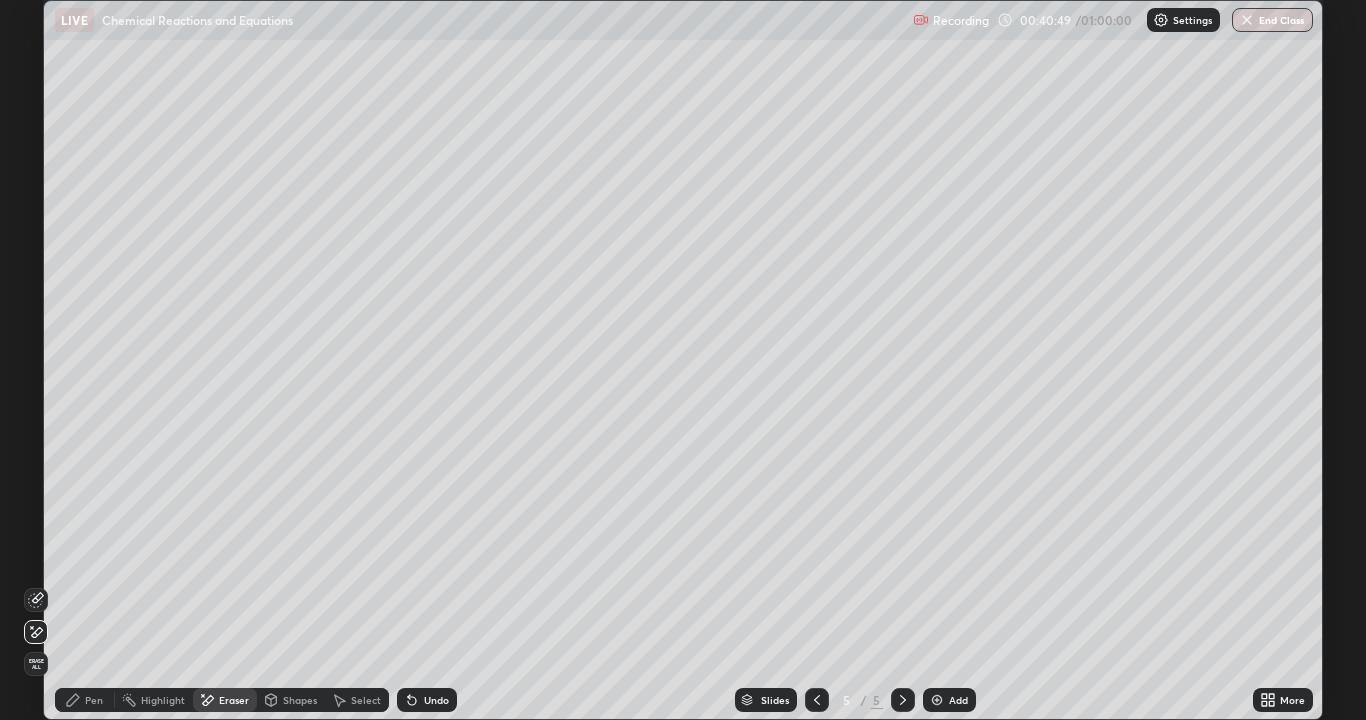 click 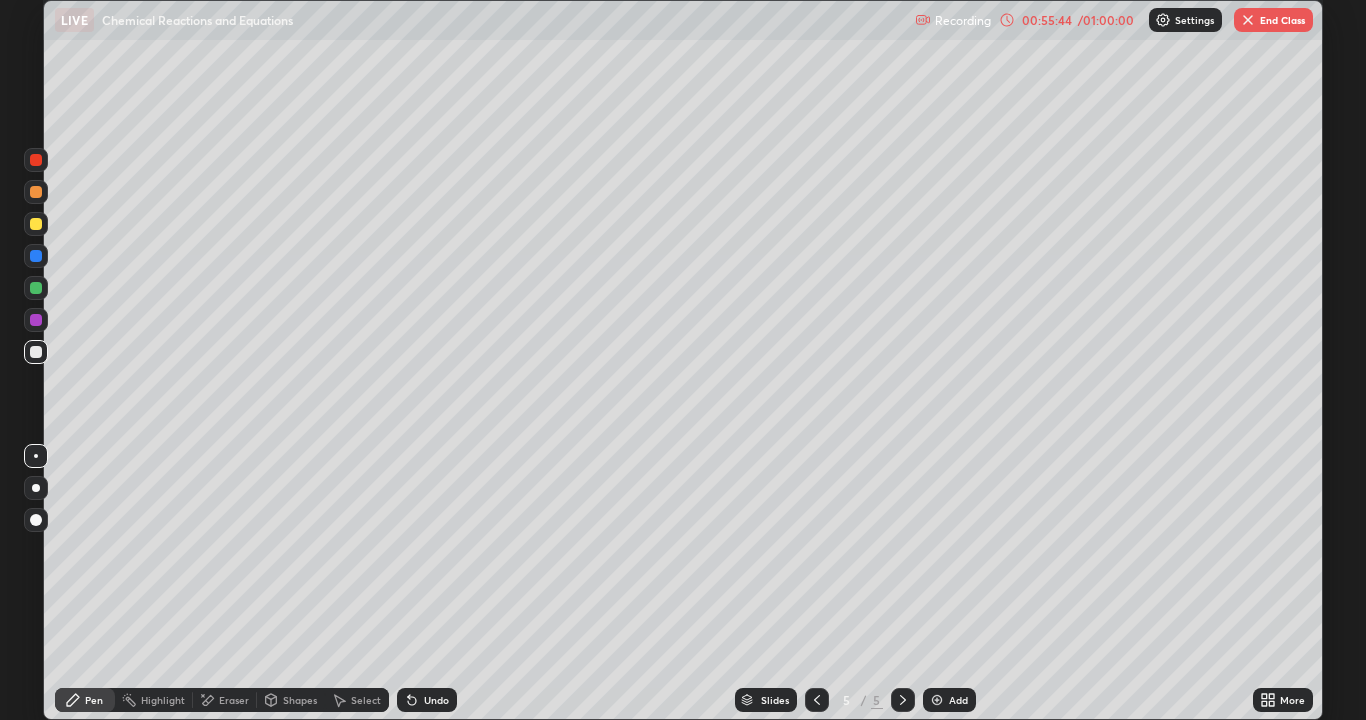 click on "End Class" at bounding box center (1273, 20) 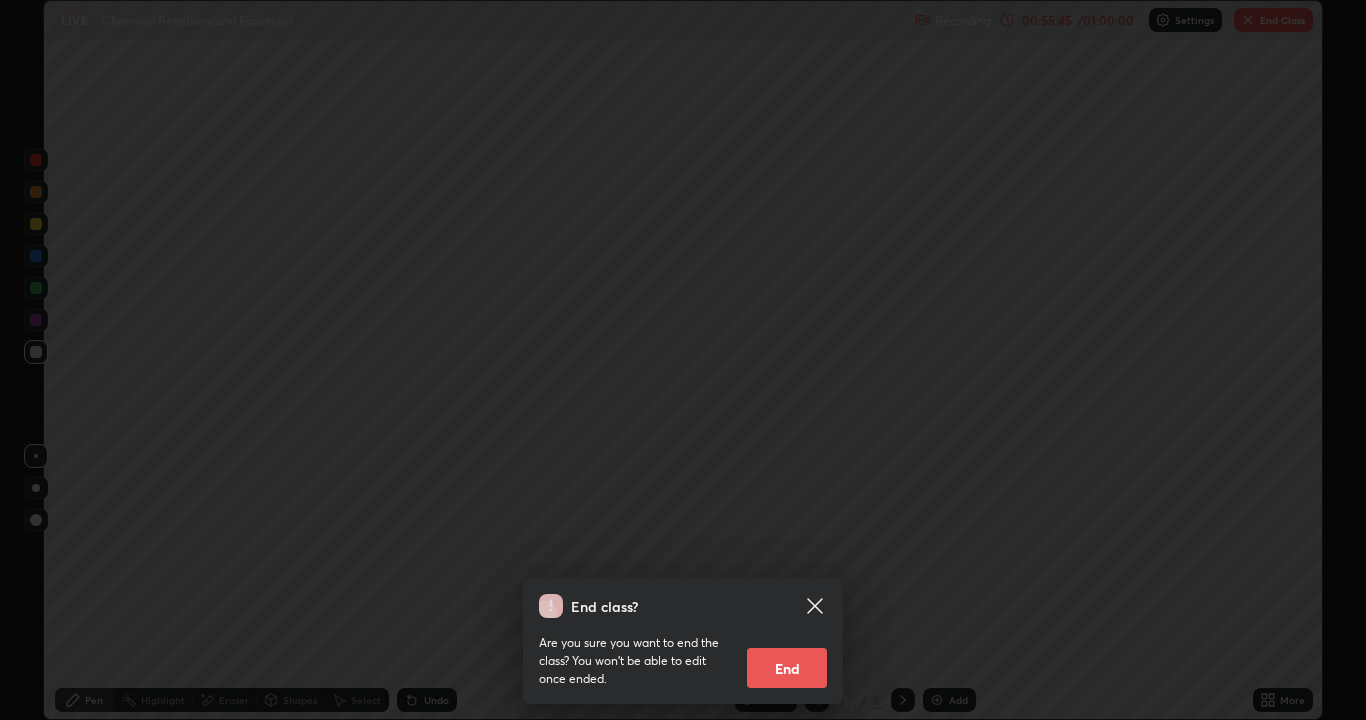 click on "End" at bounding box center (787, 668) 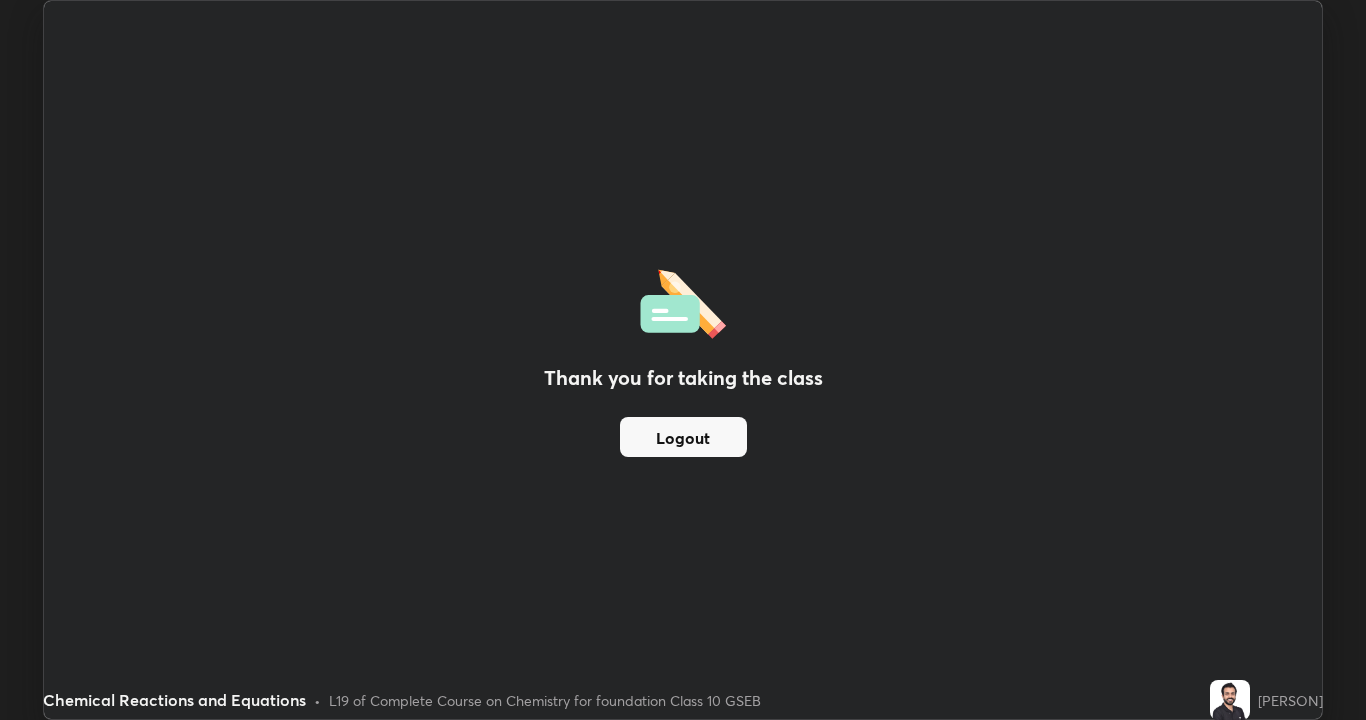 click on "Logout" at bounding box center [683, 437] 